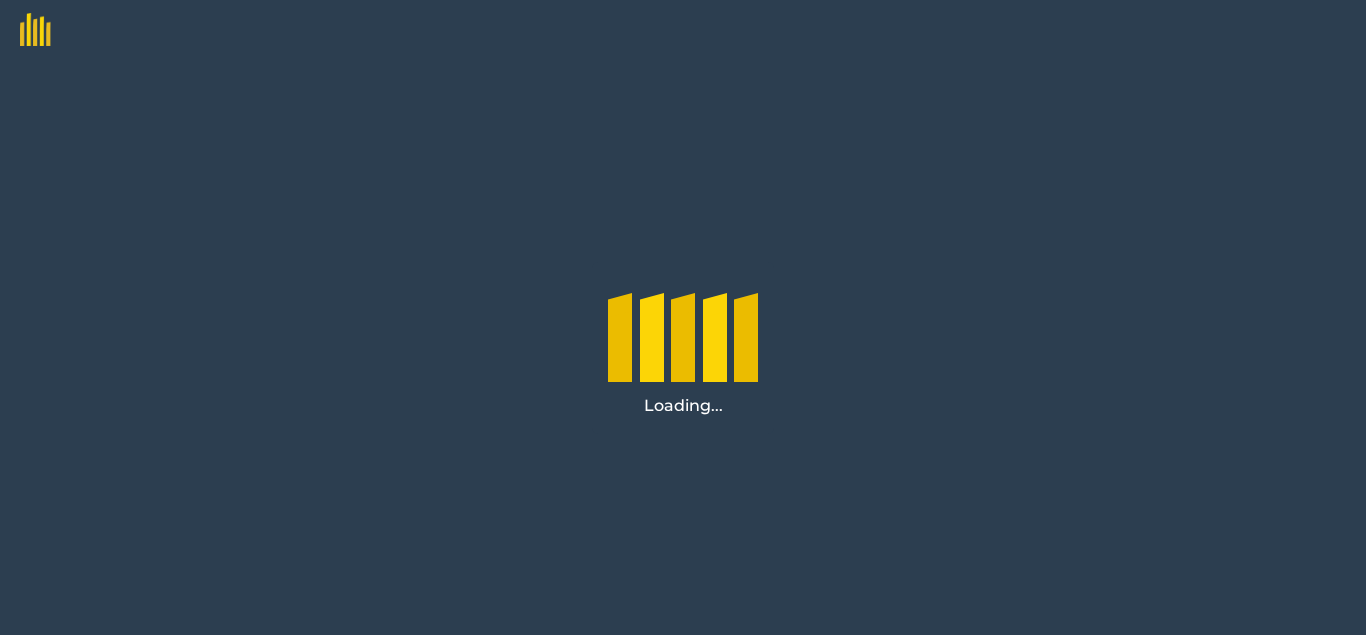 scroll, scrollTop: 0, scrollLeft: 0, axis: both 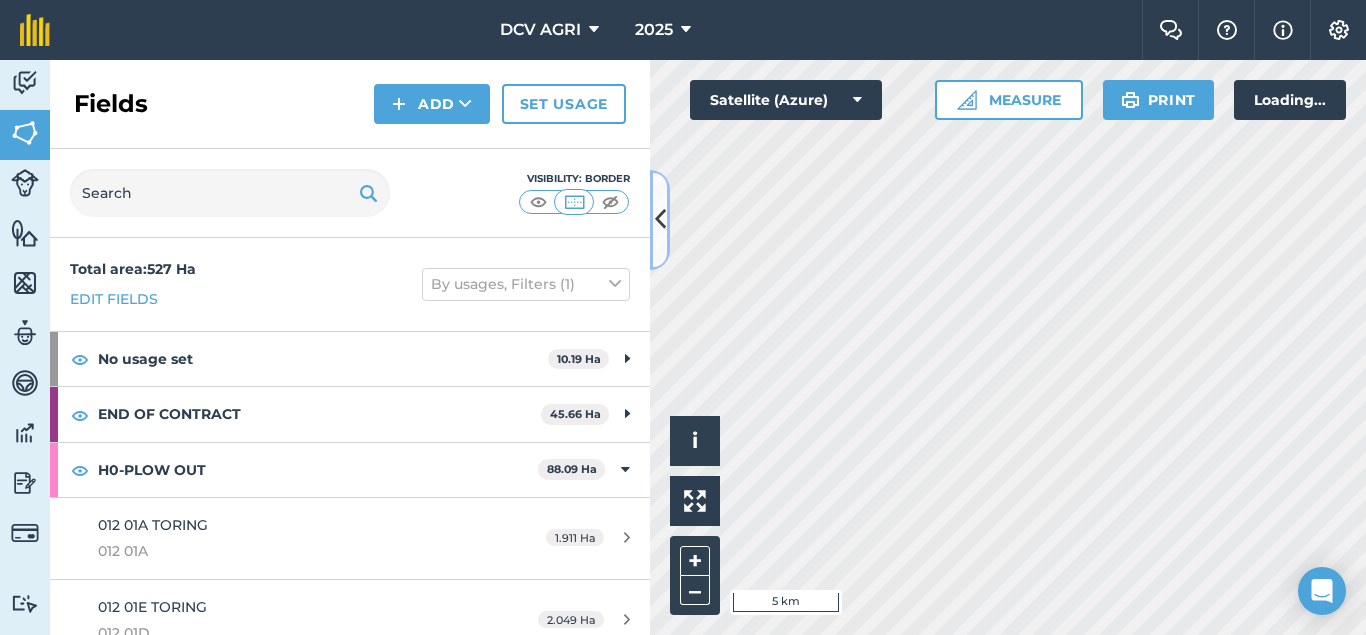 click at bounding box center (660, 219) 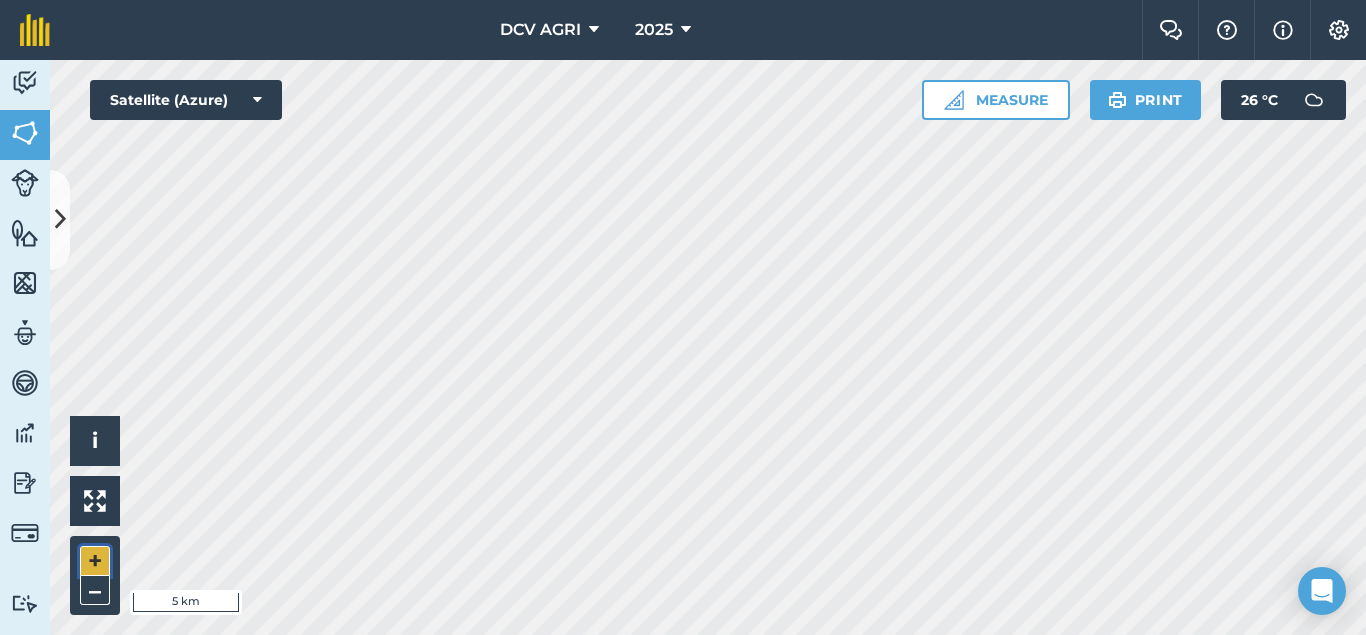 click on "+" at bounding box center (95, 561) 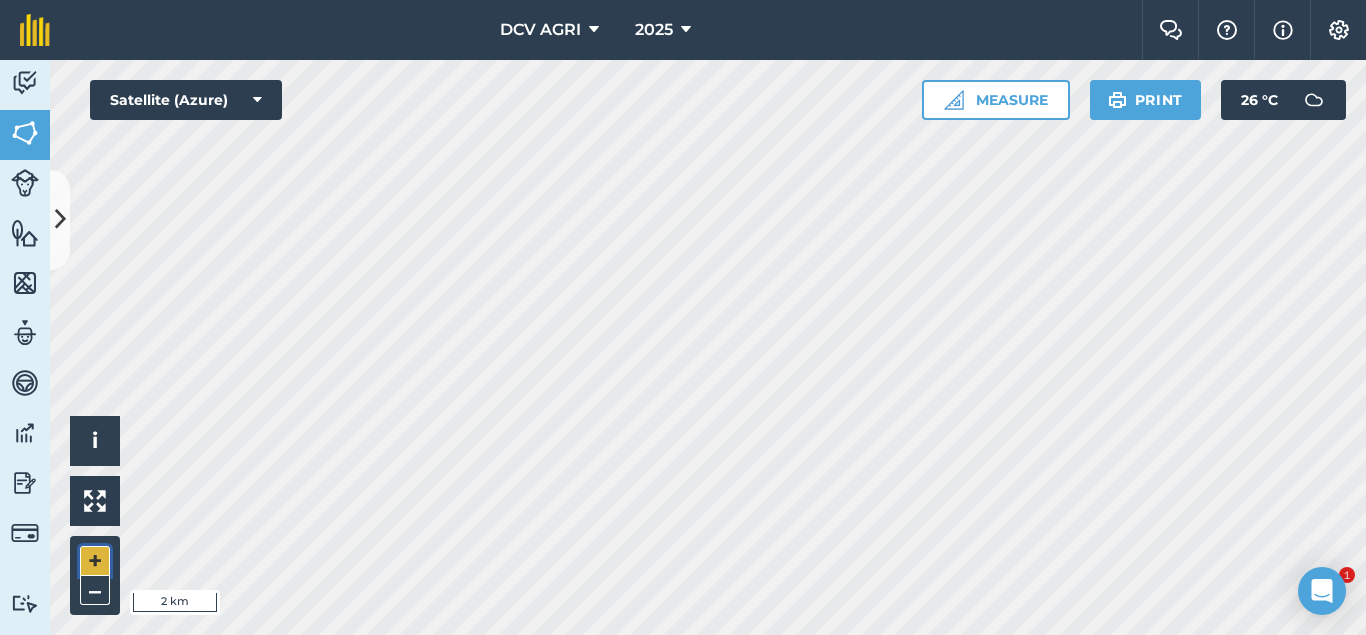 click on "+" at bounding box center [95, 561] 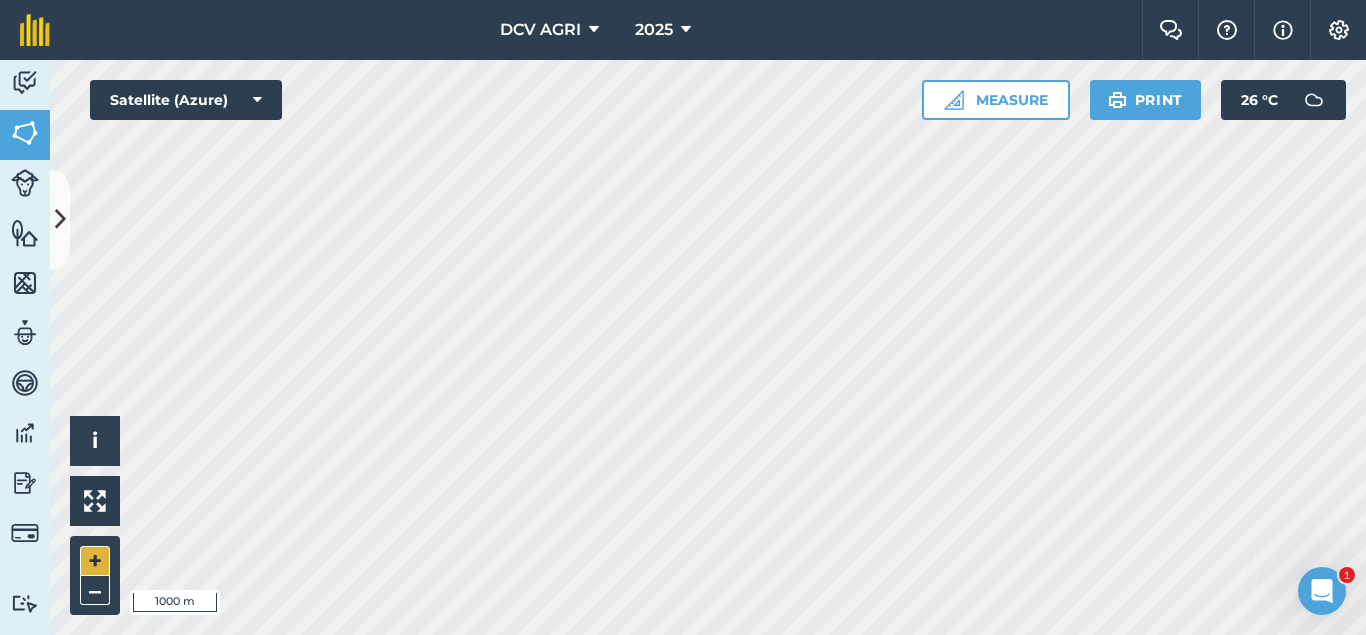scroll, scrollTop: 0, scrollLeft: 0, axis: both 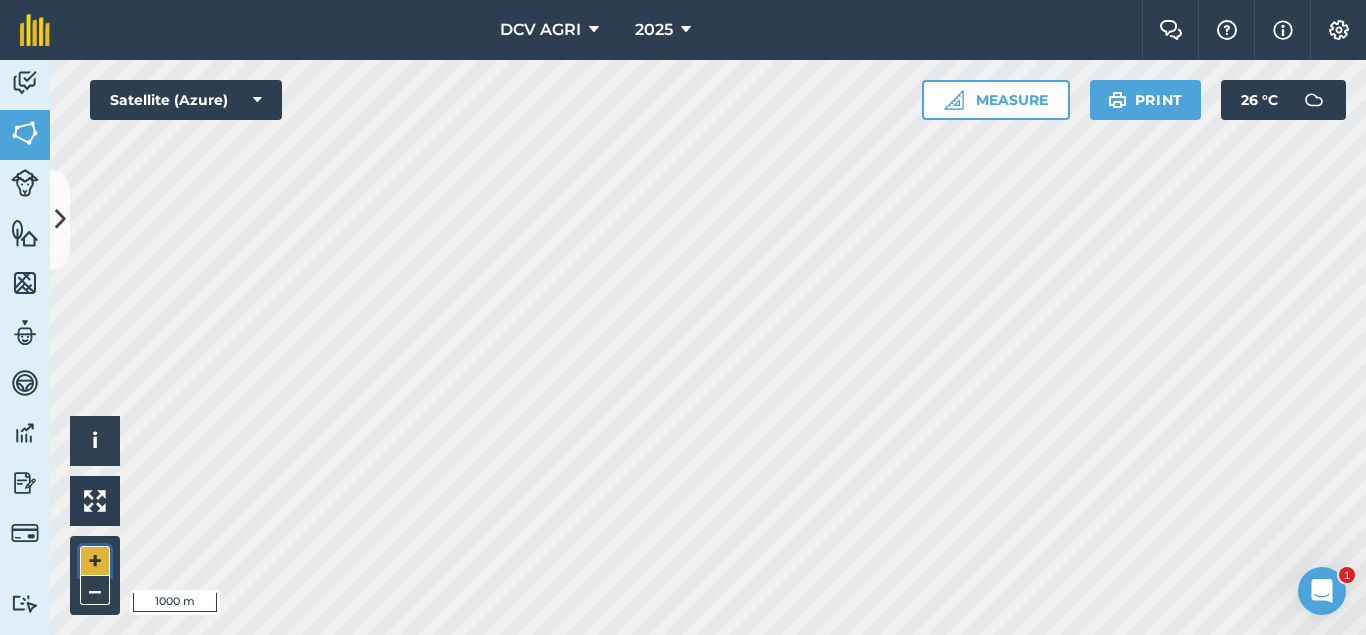 click on "+" at bounding box center [95, 561] 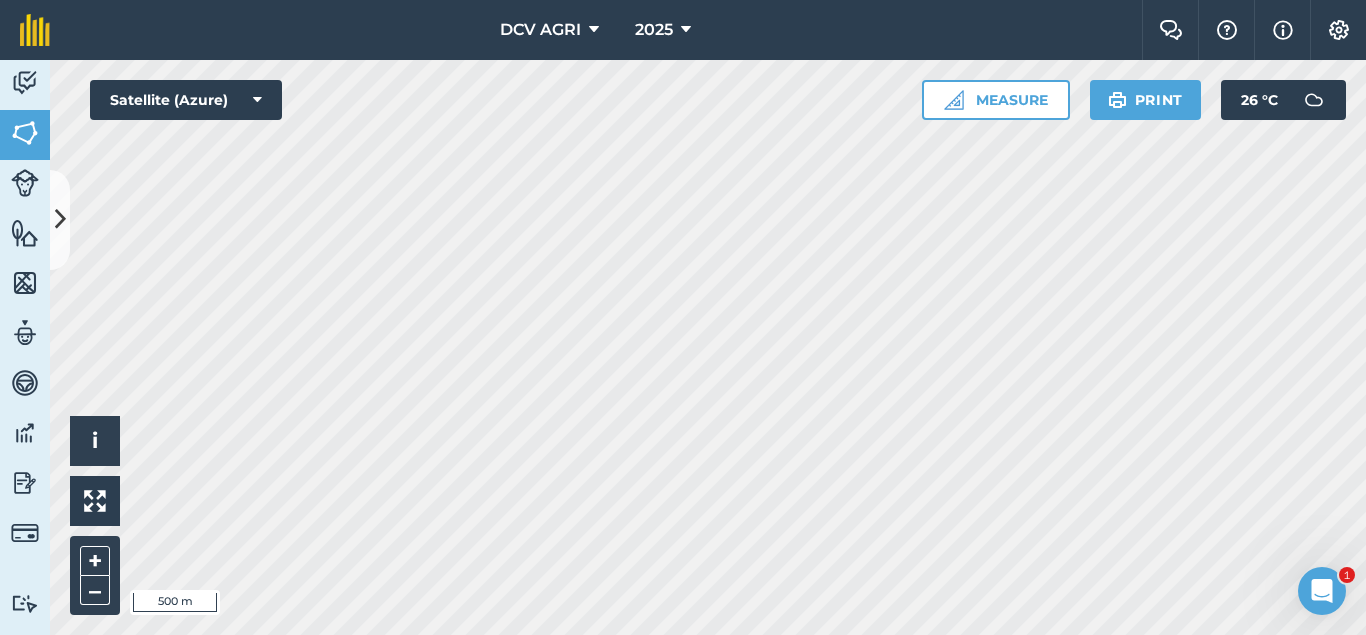 click on "DCV AGRI 2025 Farm Chat Help Info Settings DCV AGRI  -  2025 Reproduced with the permission of  Microsoft Printed on  [DATE] Field usages No usage set 011 HILUCTUGAN 012 KANAWAGAN 013 [GEOGRAPHIC_DATA] 014 POBLACION 021 ESTRERA 022 SAGKA 023 [GEOGRAPHIC_DATA]-O 024 [GEOGRAPHIC_DATA] 031 [GEOGRAPHIC_DATA] 032 [GEOGRAPHIC_DATA] 033 AGUITING 034 CANUCHI 041 MATICA-A 042 KADAUHAN 051 CAGBUHANGIN 052 CATAYUM 061 BAILAN 062 [GEOGRAPHIC_DATA][PERSON_NAME] 063 TIPIK 064 CATMON 065 SABANG BA-O 066 [PERSON_NAME] 070 [PERSON_NAME] 071 COLISAO 081 DONGHOL 083 SUMANGA 084 PATAG 090 IPIL BILLET - FEB BILLET - JAN CAPAHI CUTBACKED END OF CONTRACT H0- POOR STAND H0-FOR LOADING H0-HARVEST COMPLETED H0-HARVESTED PARTIAL H0-PLOW OUT H0-PLOWED H1-JAN H10-OCT H11-NOV H12-DEC H2-FEB H3-MAR H4-APR H5-MAY H6-JUN H7-[DATE] H8-AUG H9-SEPT H9-SEPT MANUAL - FEB MANUAL - JAN NO FLY ZONE NOT ACCESSIBLE Other Other PLANT CANE PROJECTED NURSERY R1 R10 R2 R3 R4 R5 R6 SUGARCANE TPH 30 TPH 40 TPH 50 TPH 60 TPH 70 TPH 80 V 01-105 V 02-247 V 03-171 V 07-195 V 07-66 V 08-57 V 1683 / 07-66 V 2002-0359 V 2003-1895 V 84-524" at bounding box center [683, 317] 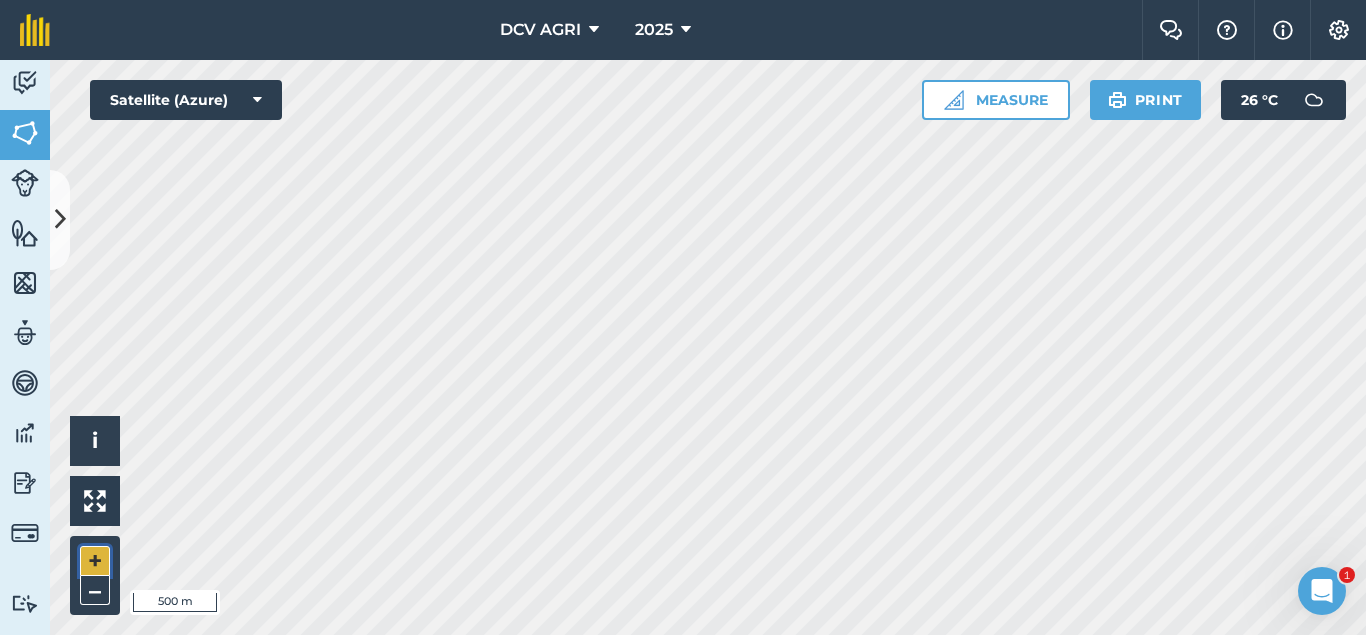 click on "+" at bounding box center [95, 561] 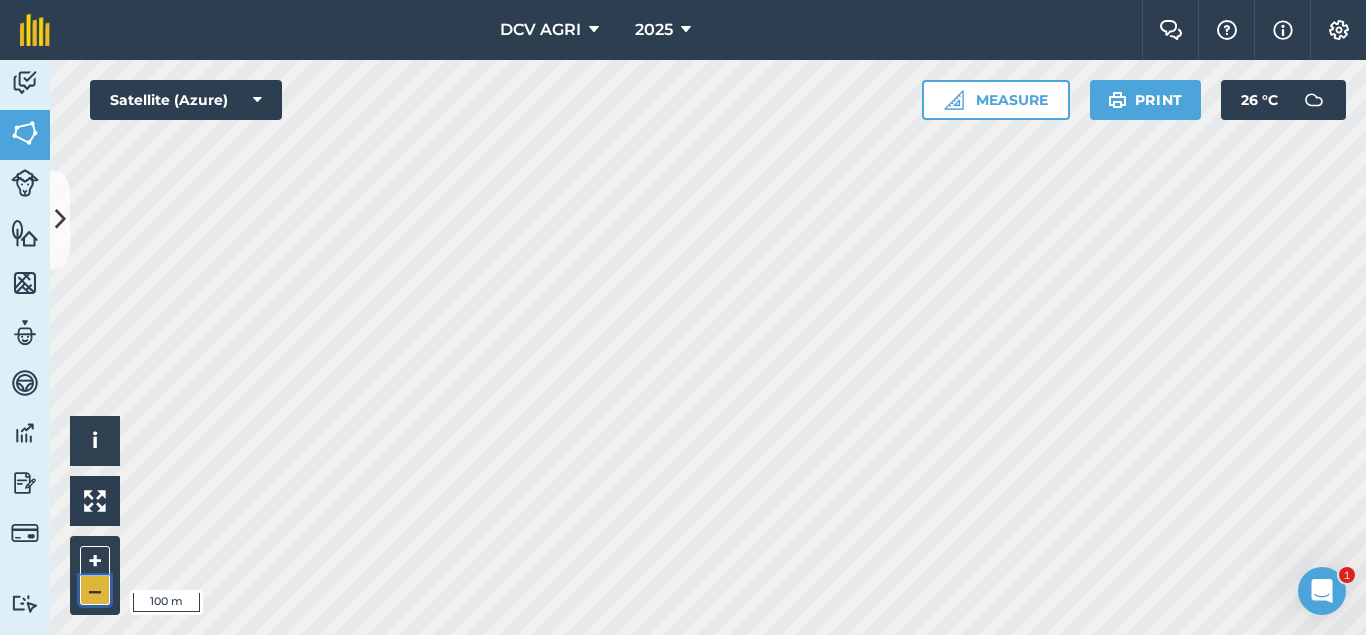 click on "–" at bounding box center (95, 590) 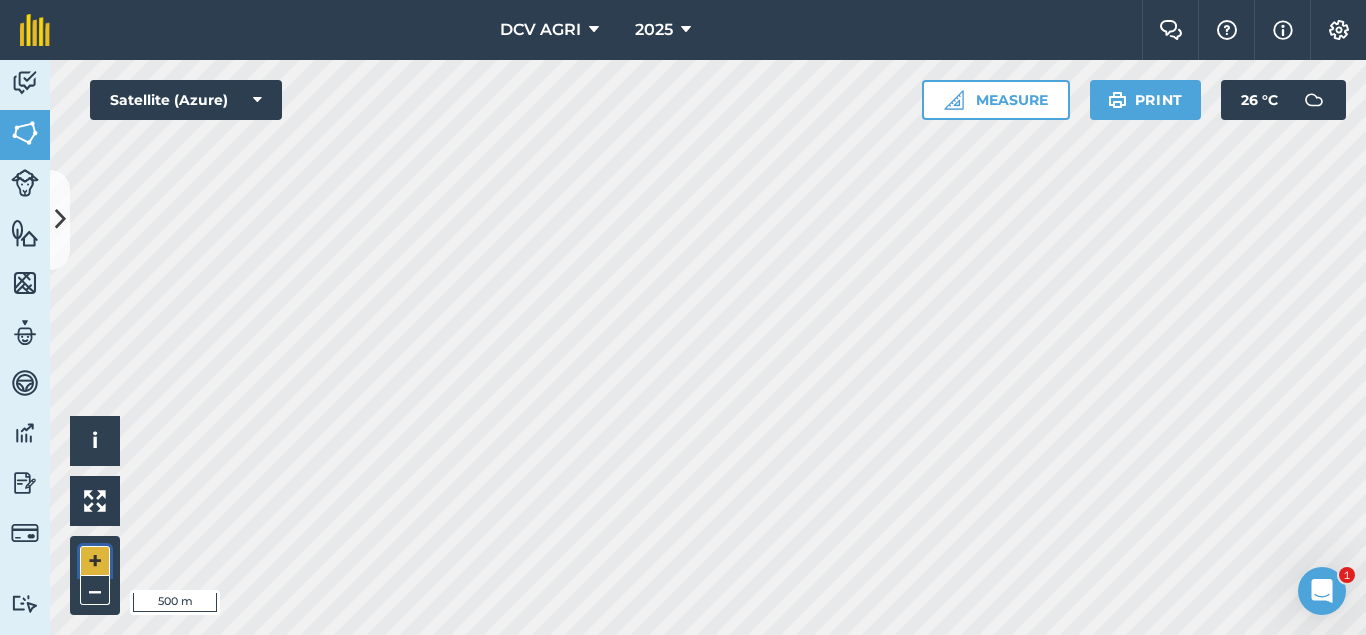 click on "+" at bounding box center [95, 561] 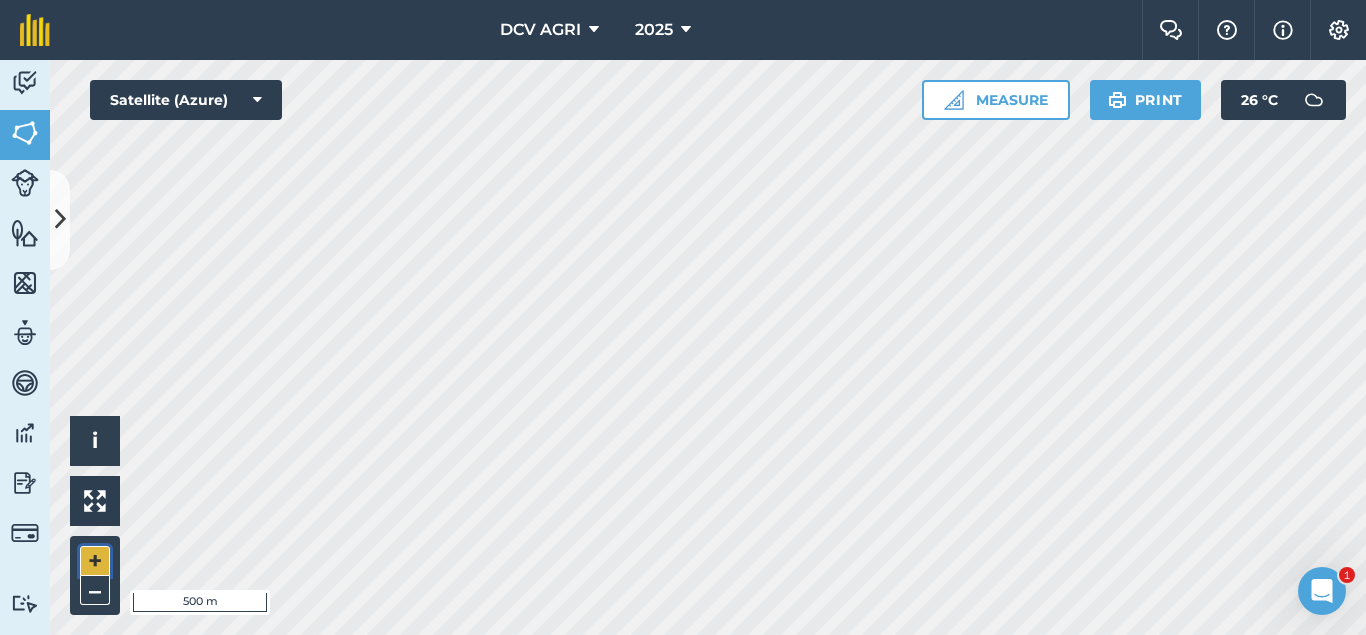 click on "+" at bounding box center (95, 561) 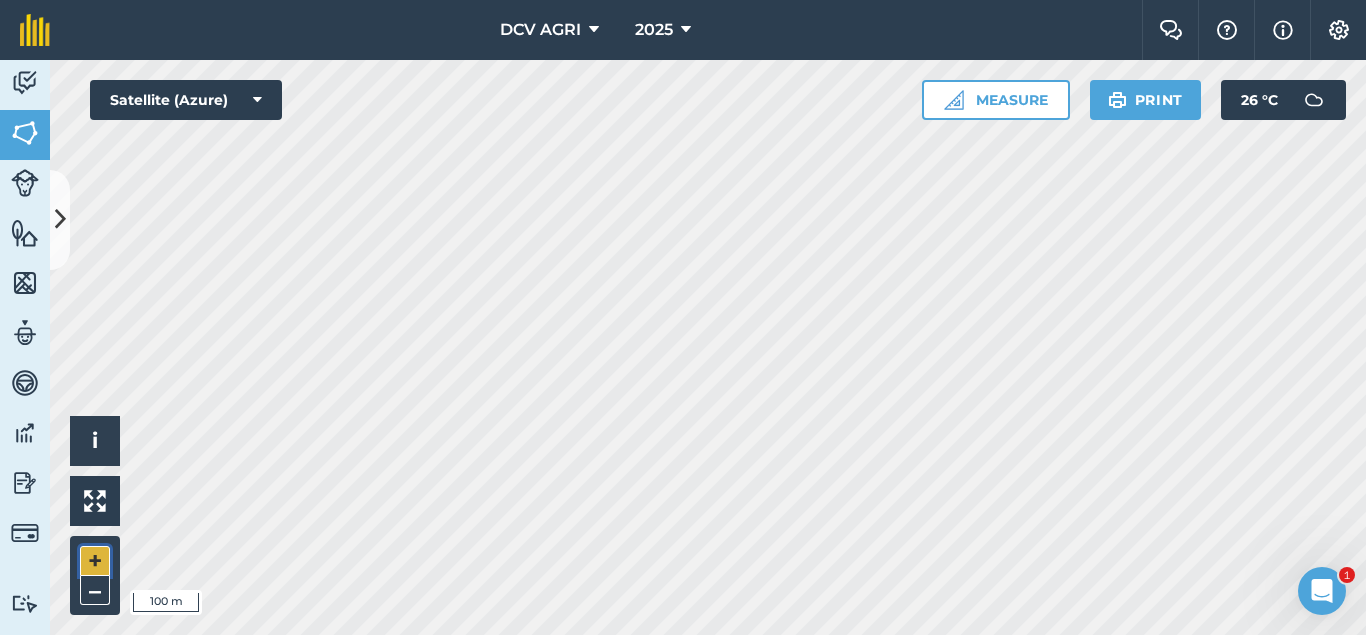 click on "+" at bounding box center [95, 561] 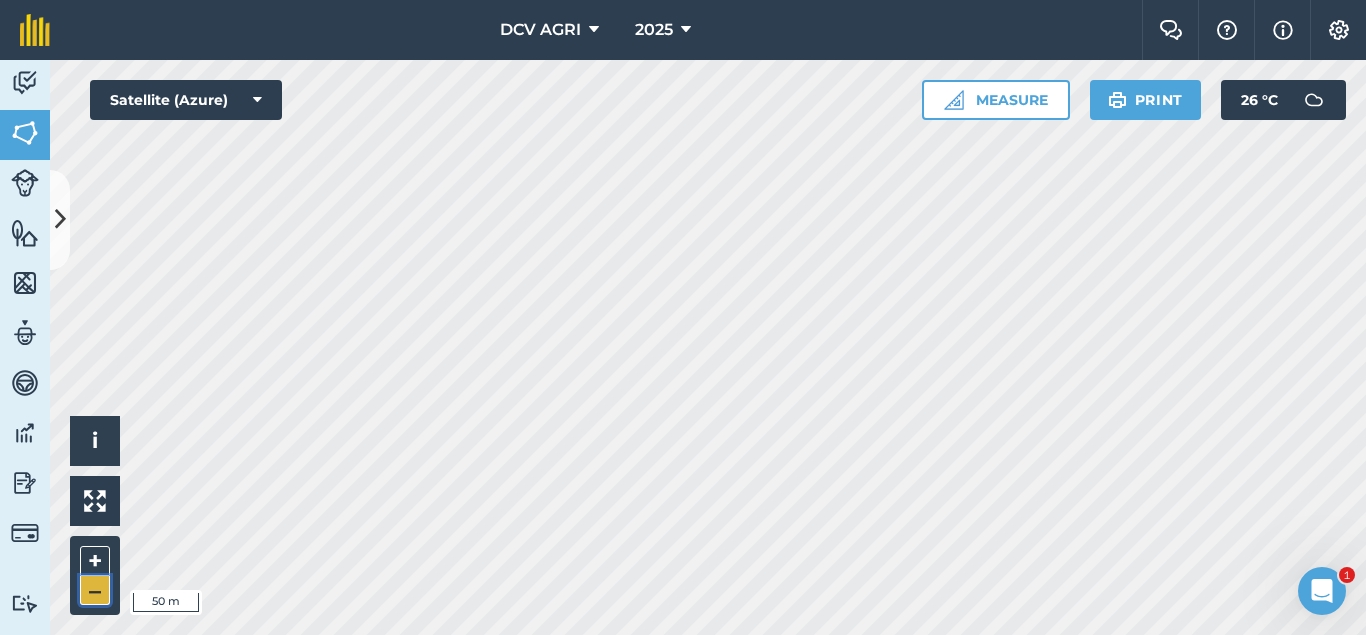 click on "–" at bounding box center [95, 590] 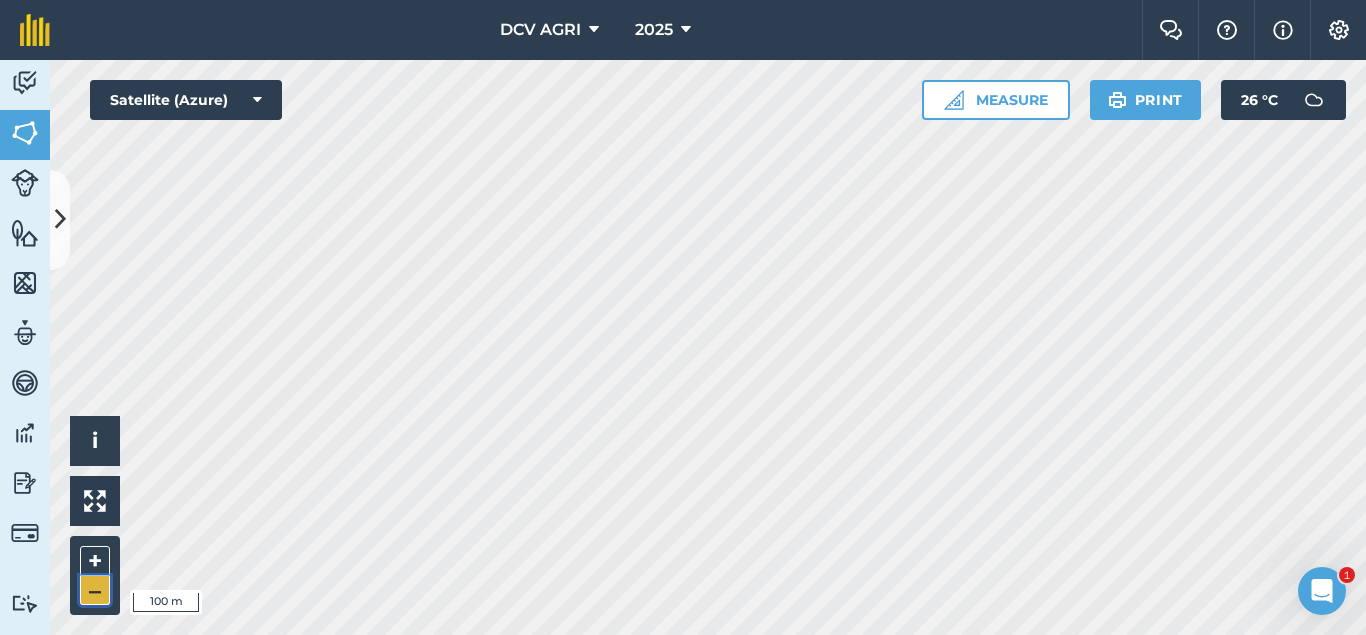 click on "–" at bounding box center (95, 590) 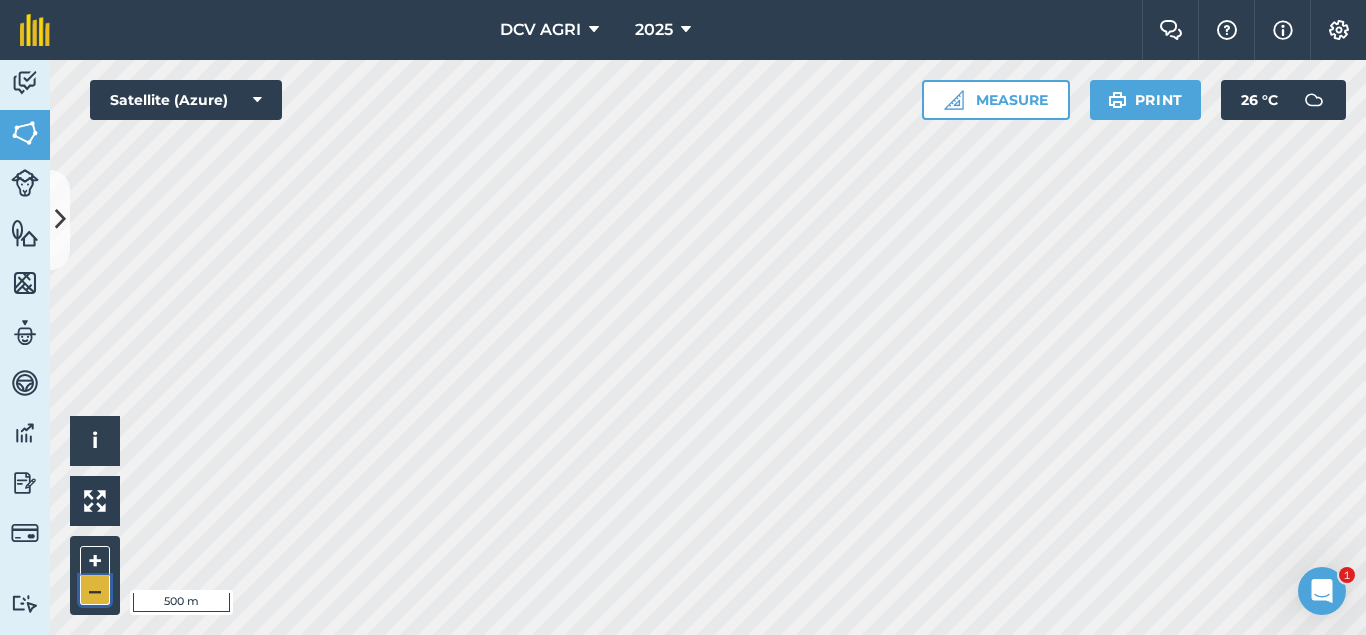 click on "–" at bounding box center [95, 590] 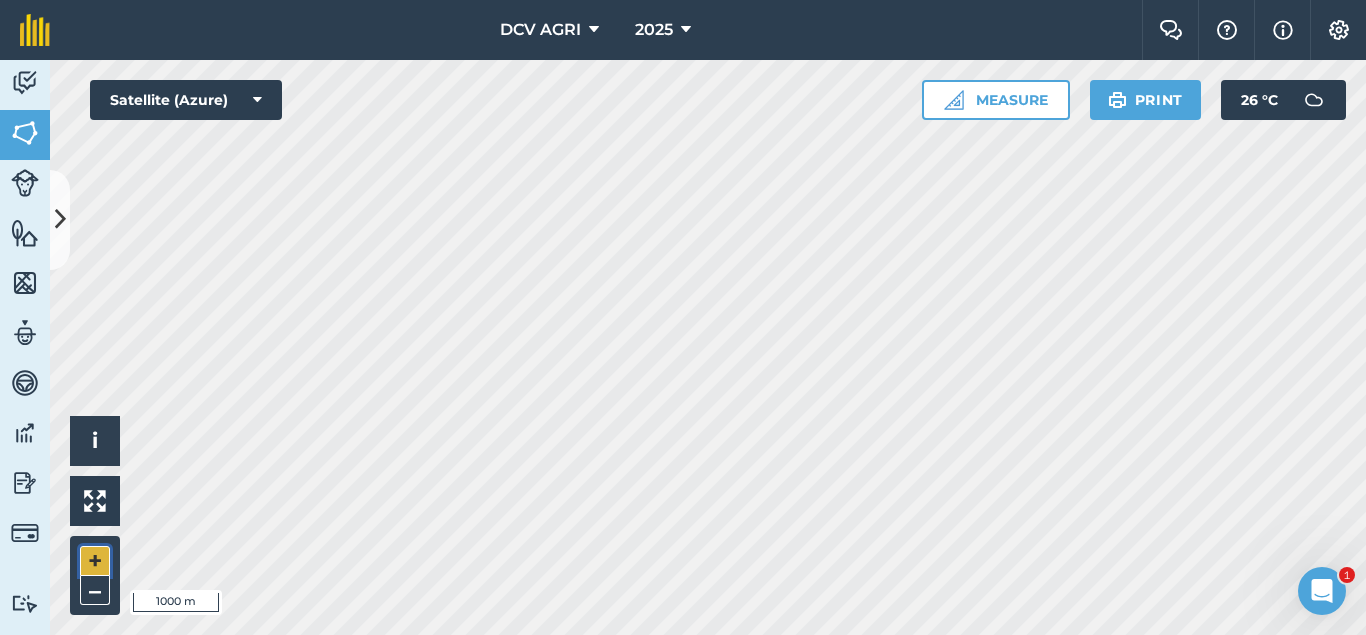 click on "+" at bounding box center (95, 561) 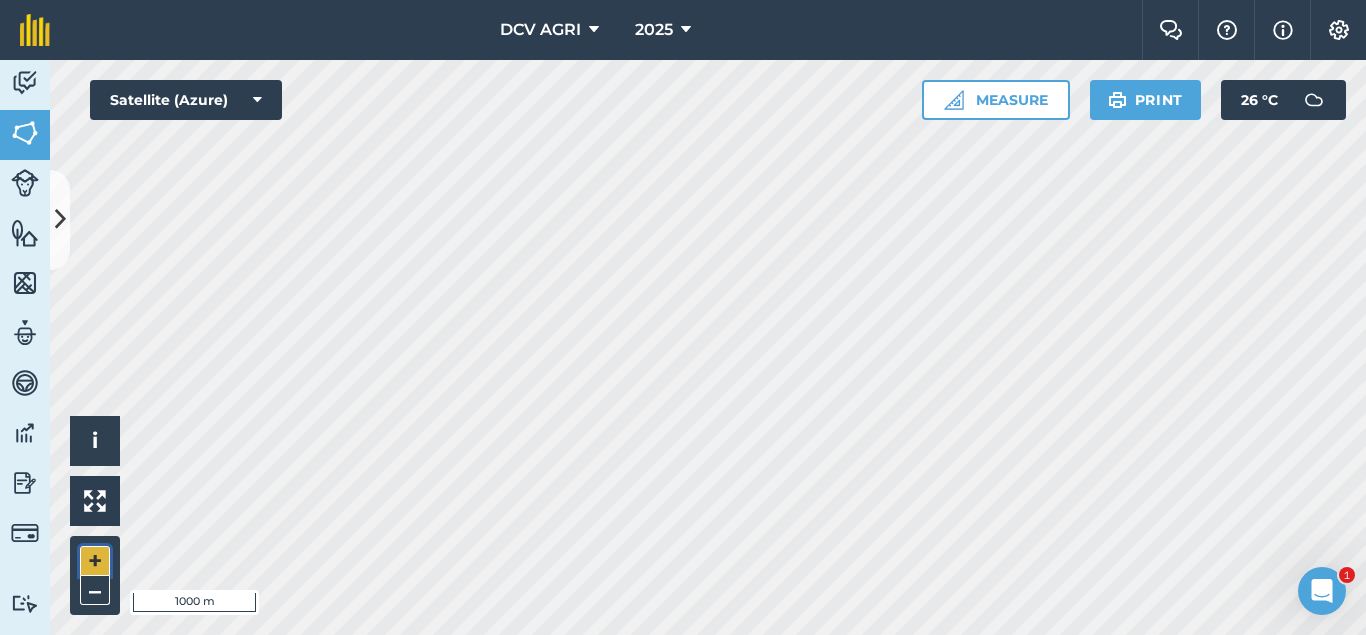 click on "+" at bounding box center [95, 561] 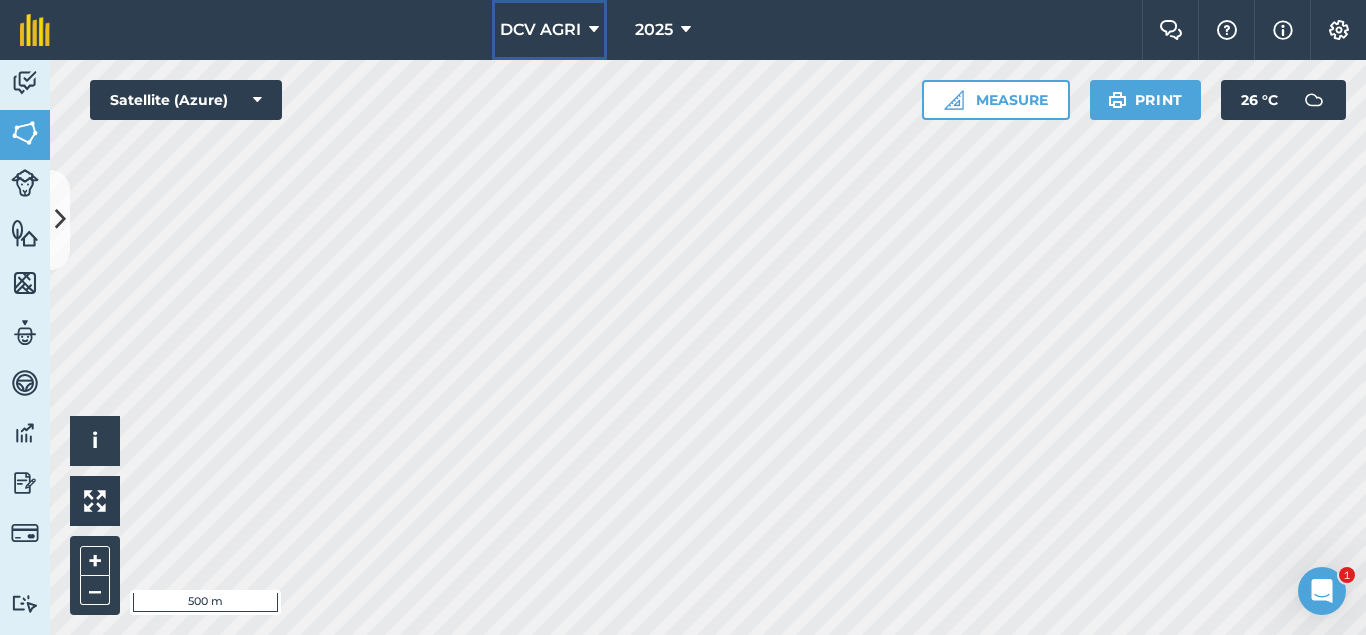 click on "DCV AGRI 2025 Farm Chat Help Info Settings DCV AGRI  -  2025 Reproduced with the permission of  Microsoft Printed on  [DATE] Field usages No usage set 011 HILUCTUGAN 012 KANAWAGAN 013 [GEOGRAPHIC_DATA] 014 POBLACION 021 ESTRERA 022 SAGKA 023 [GEOGRAPHIC_DATA]-O 024 [GEOGRAPHIC_DATA] 031 [GEOGRAPHIC_DATA] 032 [GEOGRAPHIC_DATA] 033 AGUITING 034 CANUCHI 041 MATICA-A 042 KADAUHAN 051 CAGBUHANGIN 052 CATAYUM 061 BAILAN 062 [GEOGRAPHIC_DATA][PERSON_NAME] 063 TIPIK 064 CATMON 065 SABANG BA-O 066 [PERSON_NAME] 070 [PERSON_NAME] 071 COLISAO 081 DONGHOL 083 SUMANGA 084 PATAG 090 IPIL BILLET - FEB BILLET - JAN CAPAHI CUTBACKED END OF CONTRACT H0- POOR STAND H0-FOR LOADING H0-HARVEST COMPLETED H0-HARVESTED PARTIAL H0-PLOW OUT H0-PLOWED H1-JAN H10-OCT H11-NOV H12-DEC H2-FEB H3-MAR H4-APR H5-MAY H6-JUN H7-[DATE] H8-AUG H9-SEPT H9-SEPT MANUAL - FEB MANUAL - JAN NO FLY ZONE NOT ACCESSIBLE Other Other PLANT CANE PROJECTED NURSERY R1 R10 R2 R3 R4 R5 R6 SUGARCANE TPH 30 TPH 40 TPH 50 TPH 60 TPH 70 TPH 80 V 01-105 V 02-247 V 03-171 V 07-195 V 07-66 V 08-57 V 1683 / 07-66 V 2002-0359 V 2003-1895 V 84-524" at bounding box center [683, 317] 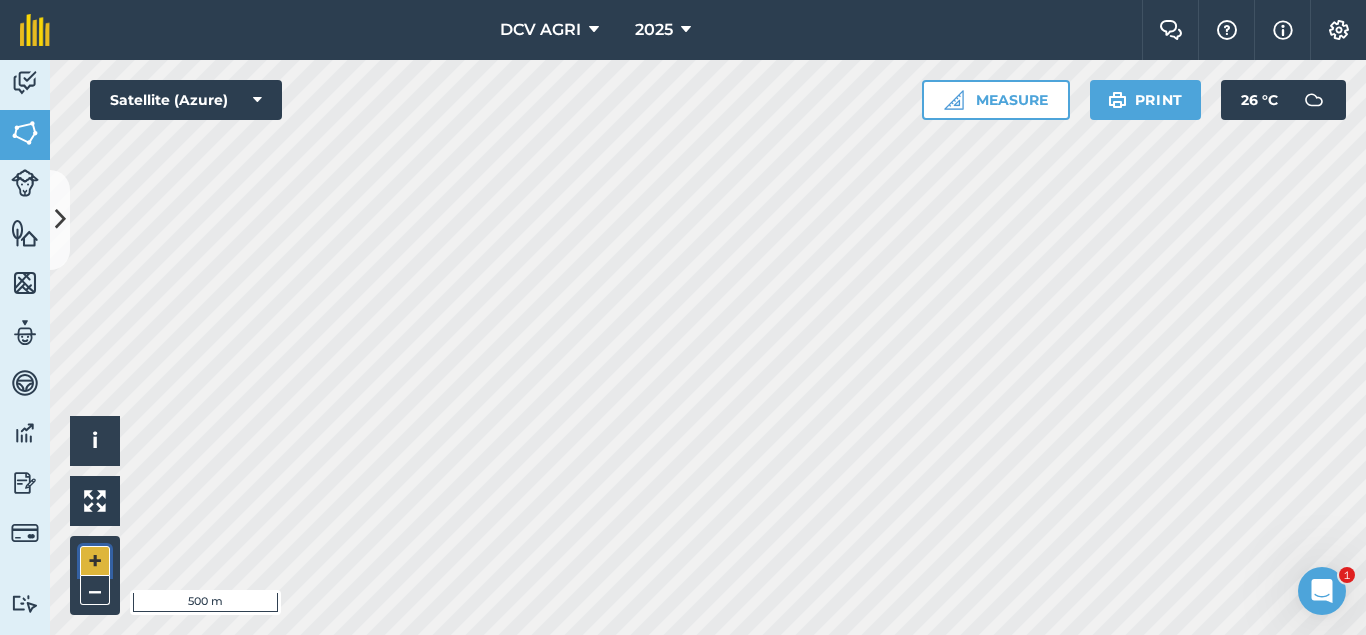click on "+" at bounding box center (95, 561) 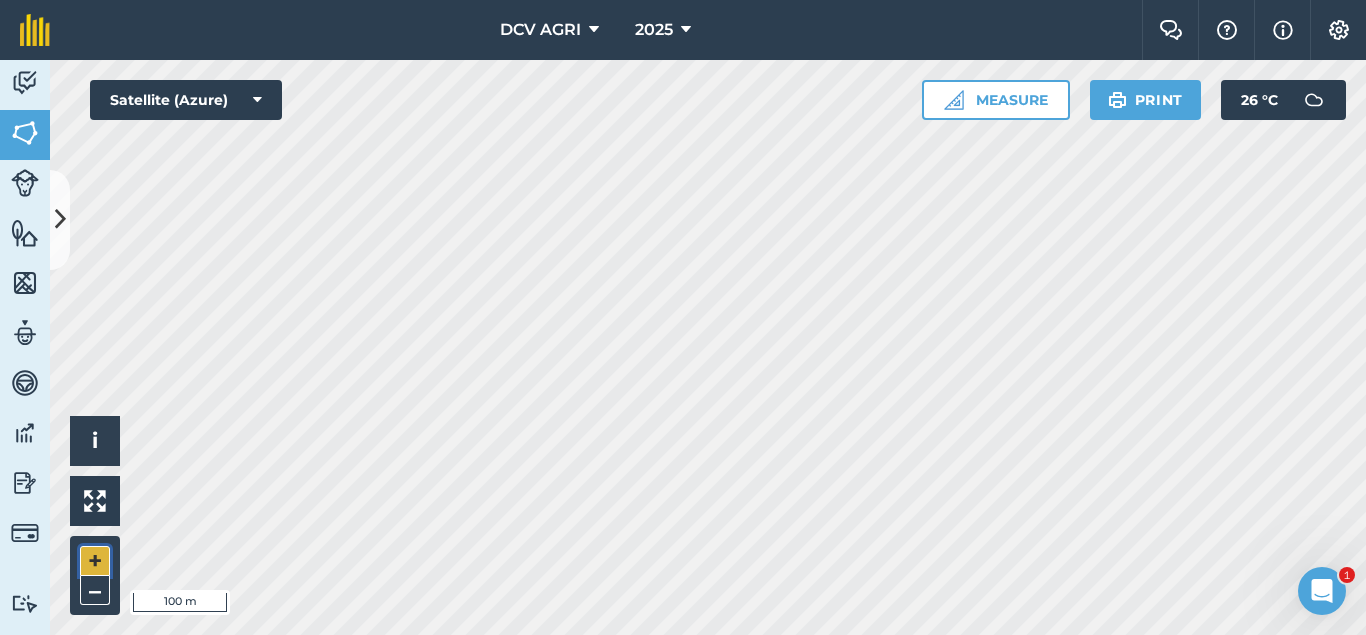 click on "+" at bounding box center (95, 561) 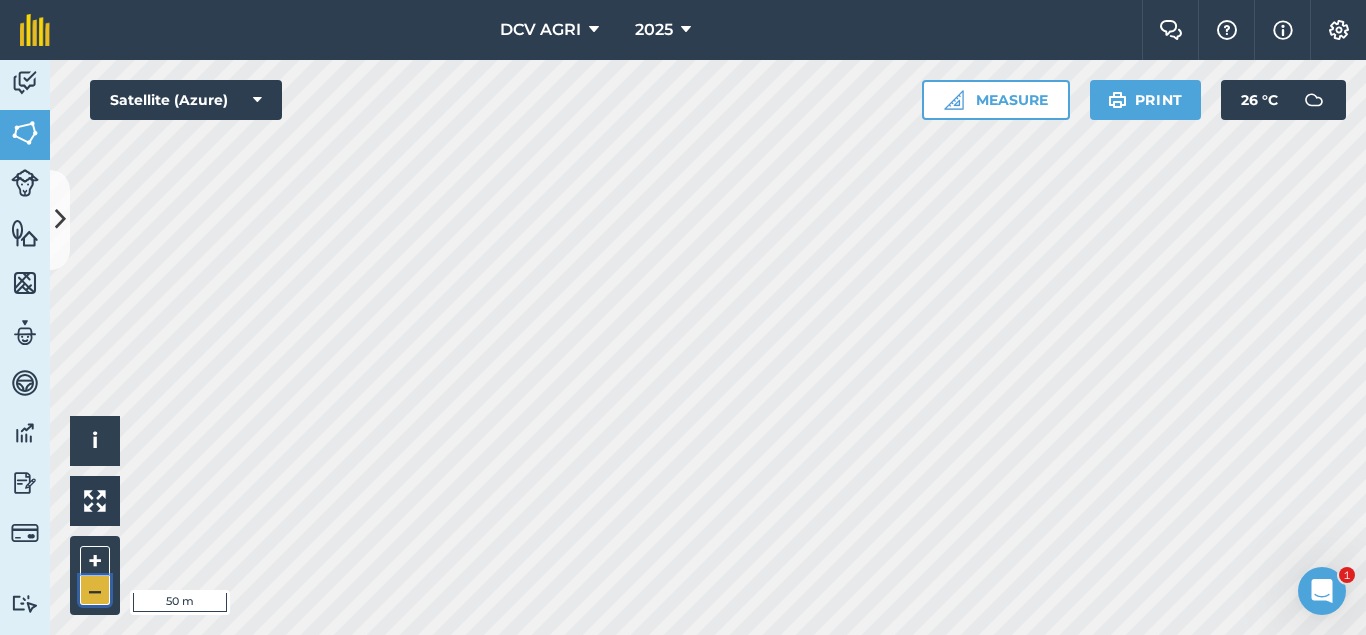 click on "–" at bounding box center [95, 590] 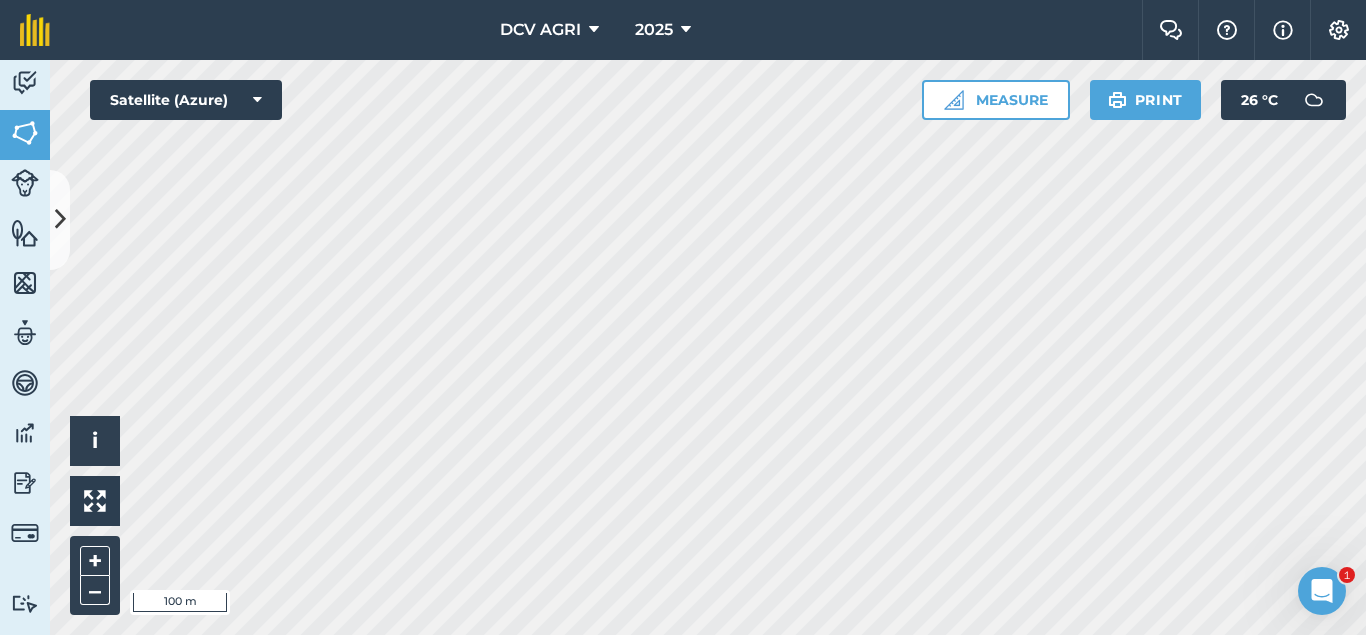 click on "DCV AGRI 2025 Farm Chat Help Info Settings DCV AGRI  -  2025 Reproduced with the permission of  Microsoft Printed on  [DATE] Field usages No usage set 011 HILUCTUGAN 012 KANAWAGAN 013 [GEOGRAPHIC_DATA] 014 POBLACION 021 ESTRERA 022 SAGKA 023 [GEOGRAPHIC_DATA]-O 024 [GEOGRAPHIC_DATA] 031 [GEOGRAPHIC_DATA] 032 [GEOGRAPHIC_DATA] 033 AGUITING 034 CANUCHI 041 MATICA-A 042 KADAUHAN 051 CAGBUHANGIN 052 CATAYUM 061 BAILAN 062 [GEOGRAPHIC_DATA][PERSON_NAME] 063 TIPIK 064 CATMON 065 SABANG BA-O 066 [PERSON_NAME] 070 [PERSON_NAME] 071 COLISAO 081 DONGHOL 083 SUMANGA 084 PATAG 090 IPIL BILLET - FEB BILLET - JAN CAPAHI CUTBACKED END OF CONTRACT H0- POOR STAND H0-FOR LOADING H0-HARVEST COMPLETED H0-HARVESTED PARTIAL H0-PLOW OUT H0-PLOWED H1-JAN H10-OCT H11-NOV H12-DEC H2-FEB H3-MAR H4-APR H5-MAY H6-JUN H7-[DATE] H8-AUG H9-SEPT H9-SEPT MANUAL - FEB MANUAL - JAN NO FLY ZONE NOT ACCESSIBLE Other Other PLANT CANE PROJECTED NURSERY R1 R10 R2 R3 R4 R5 R6 SUGARCANE TPH 30 TPH 40 TPH 50 TPH 60 TPH 70 TPH 80 V 01-105 V 02-247 V 03-171 V 07-195 V 07-66 V 08-57 V 1683 / 07-66 V 2002-0359 V 2003-1895 V 84-524" at bounding box center [683, 317] 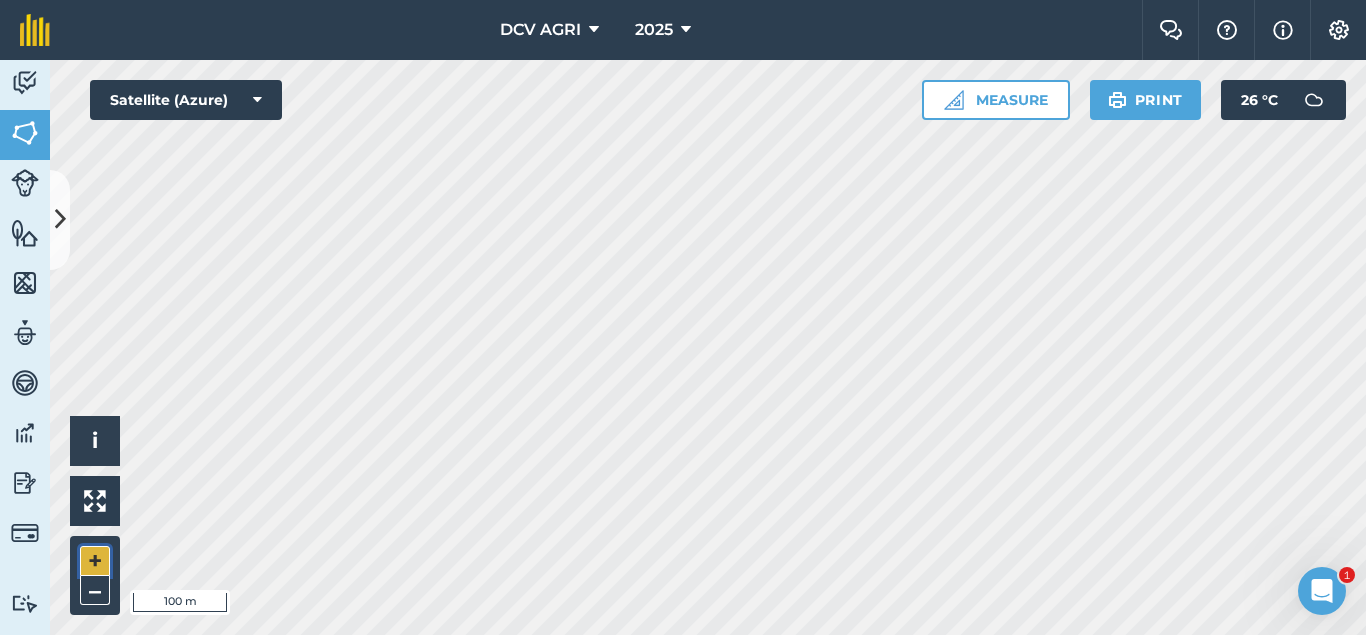 click on "+" at bounding box center [95, 561] 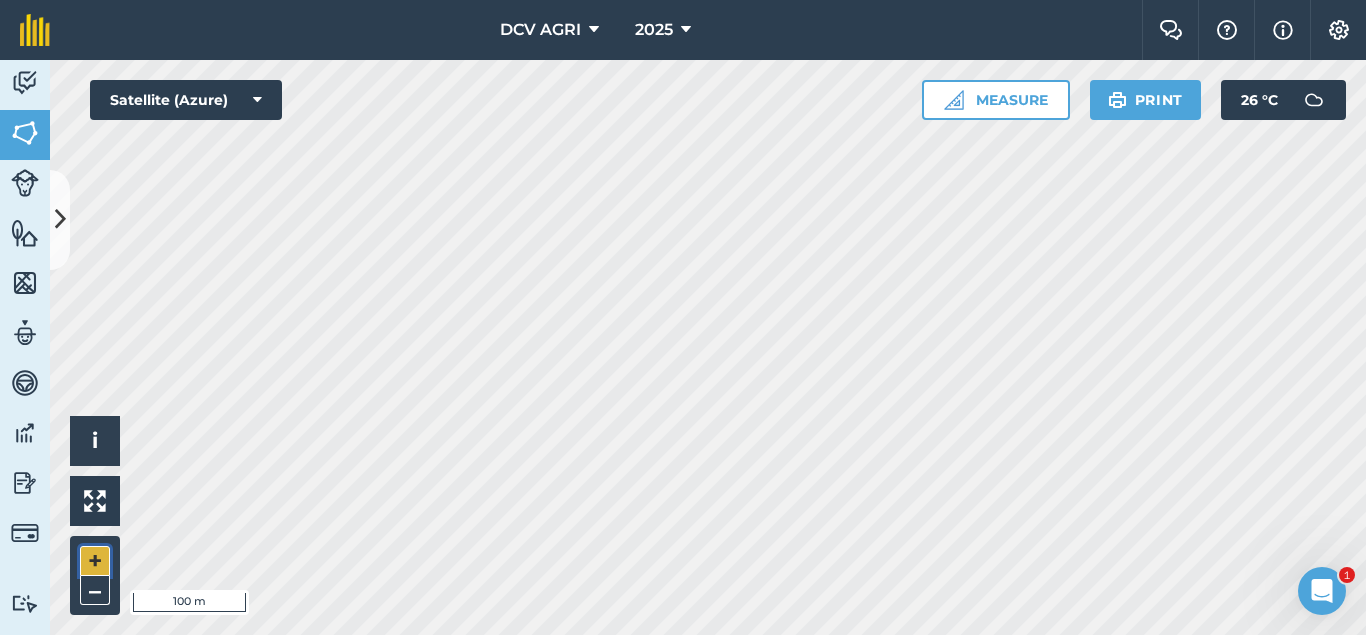 click on "+" at bounding box center [95, 561] 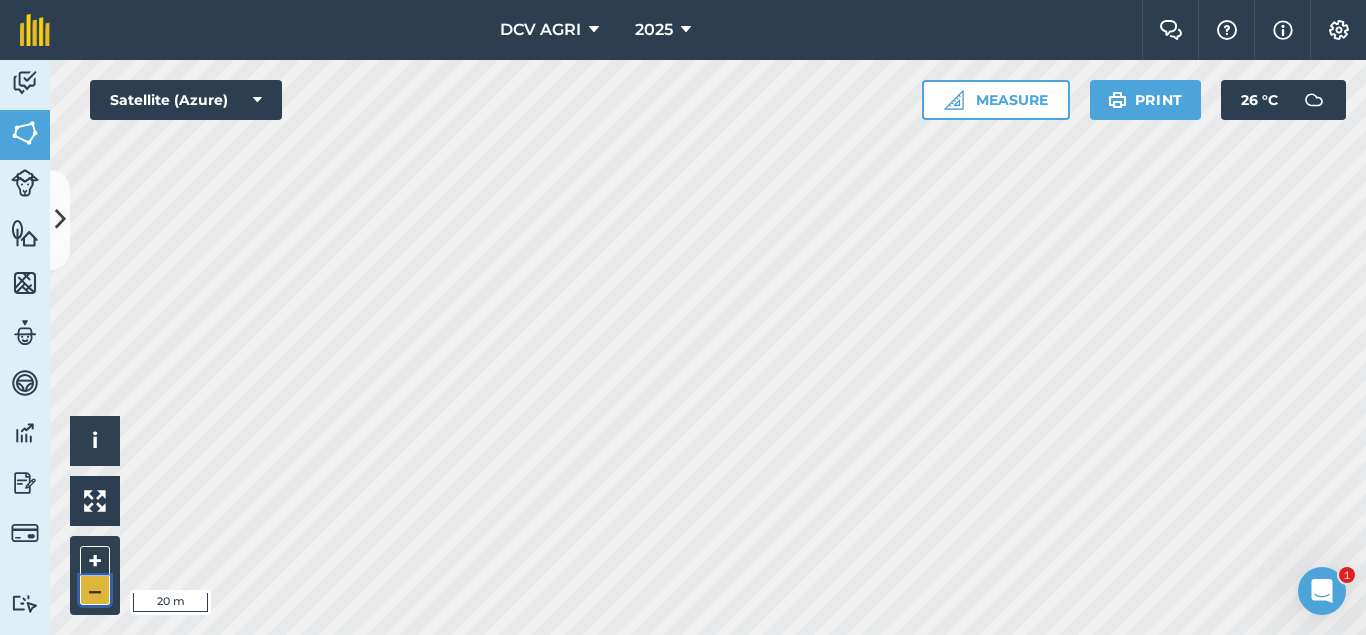 click on "–" at bounding box center (95, 590) 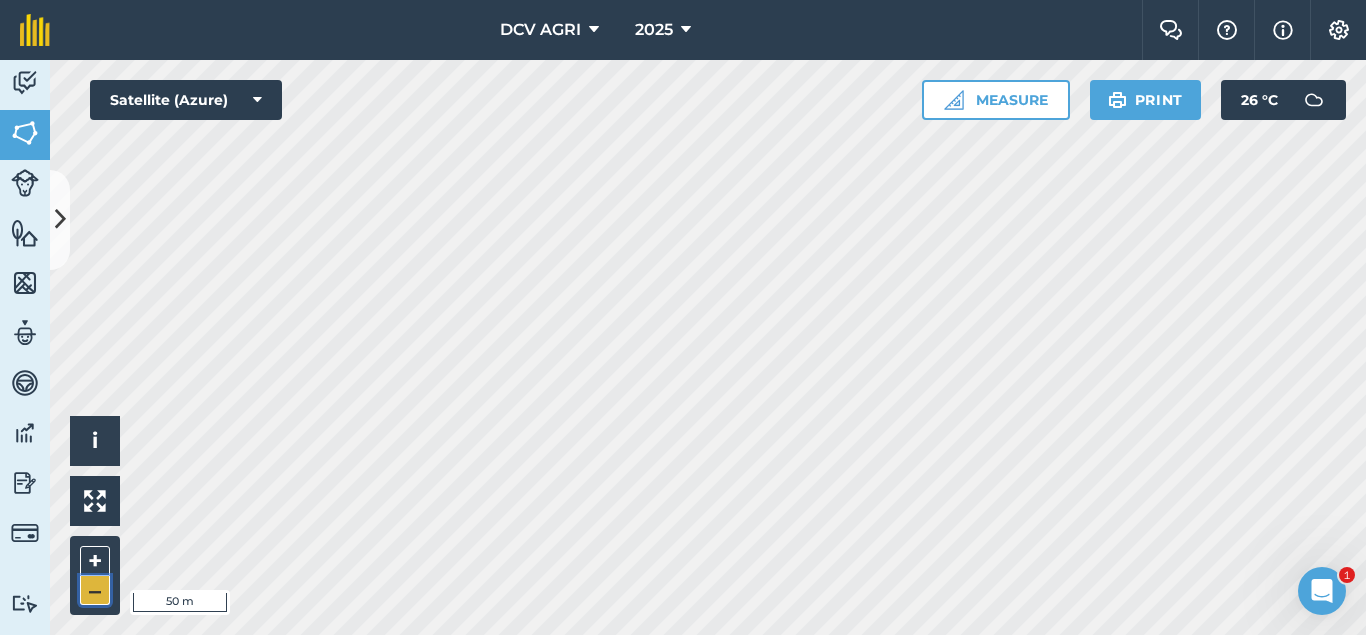 click on "–" at bounding box center [95, 590] 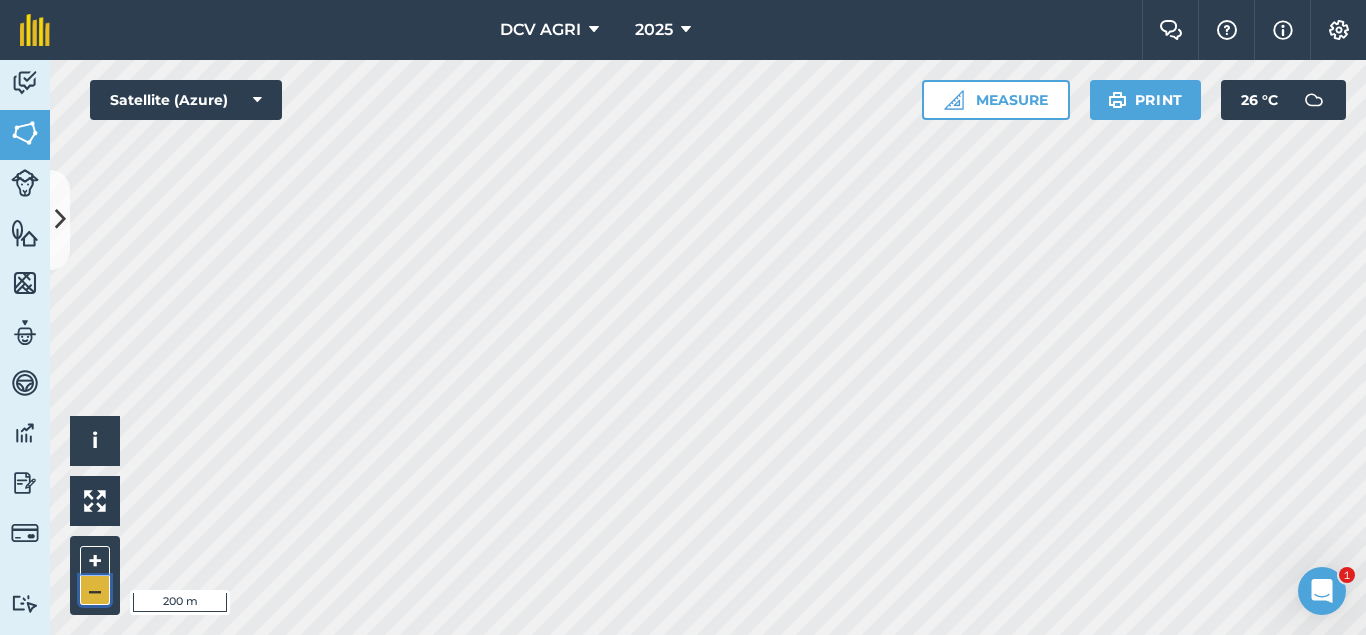 click on "–" at bounding box center (95, 590) 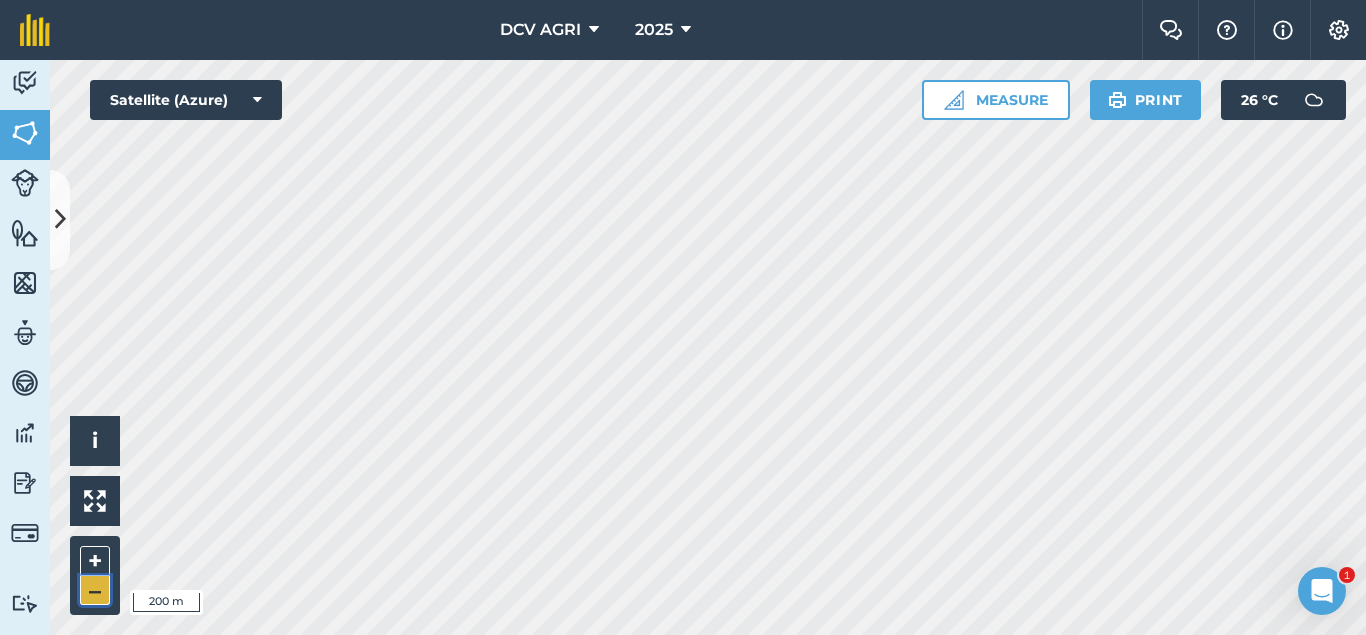 click on "–" at bounding box center [95, 590] 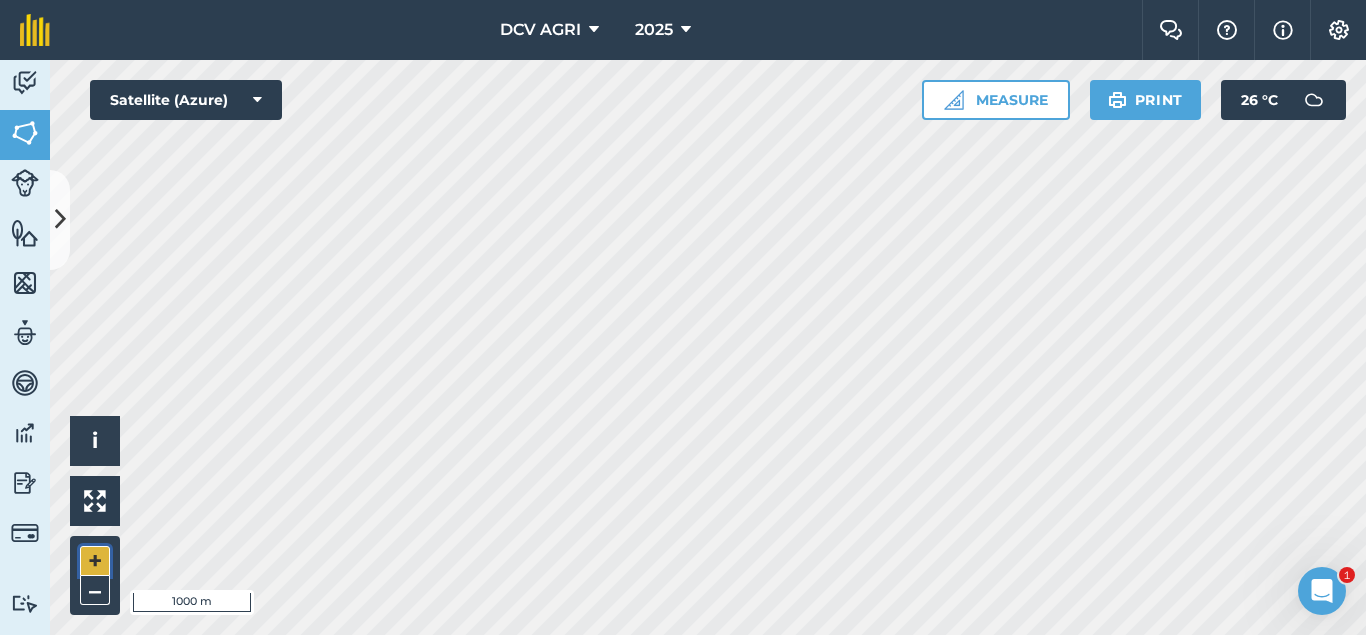 click on "+" at bounding box center (95, 561) 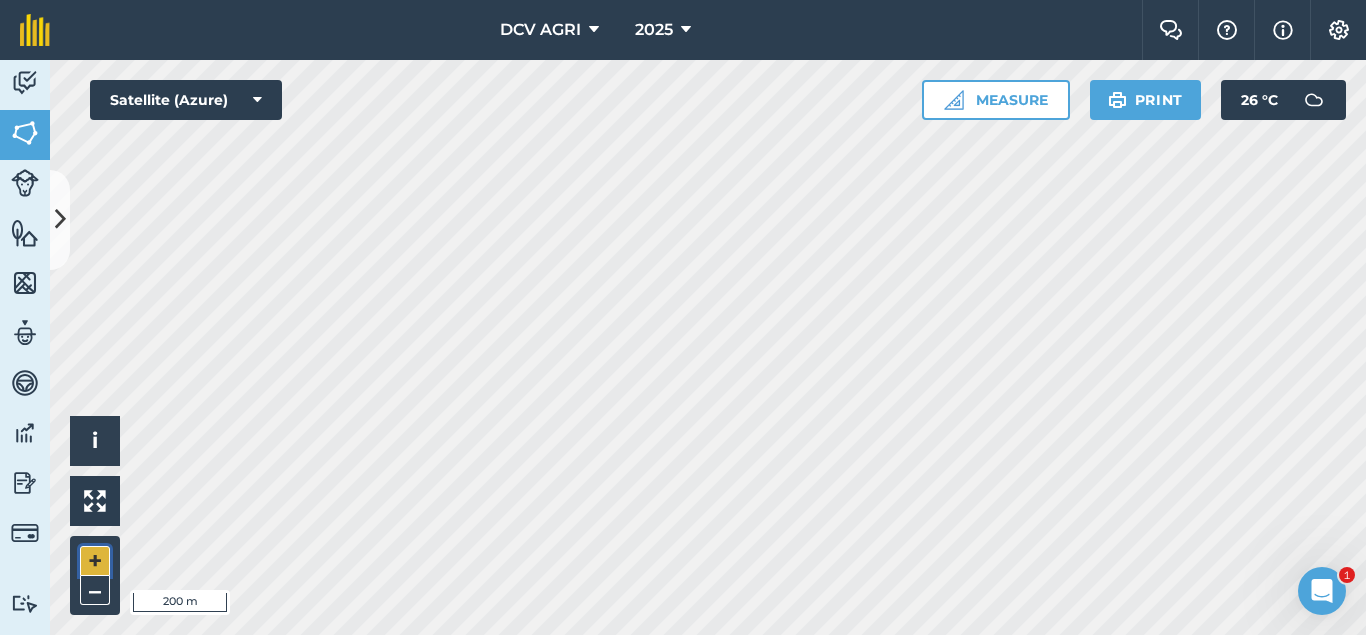 click on "+" at bounding box center (95, 561) 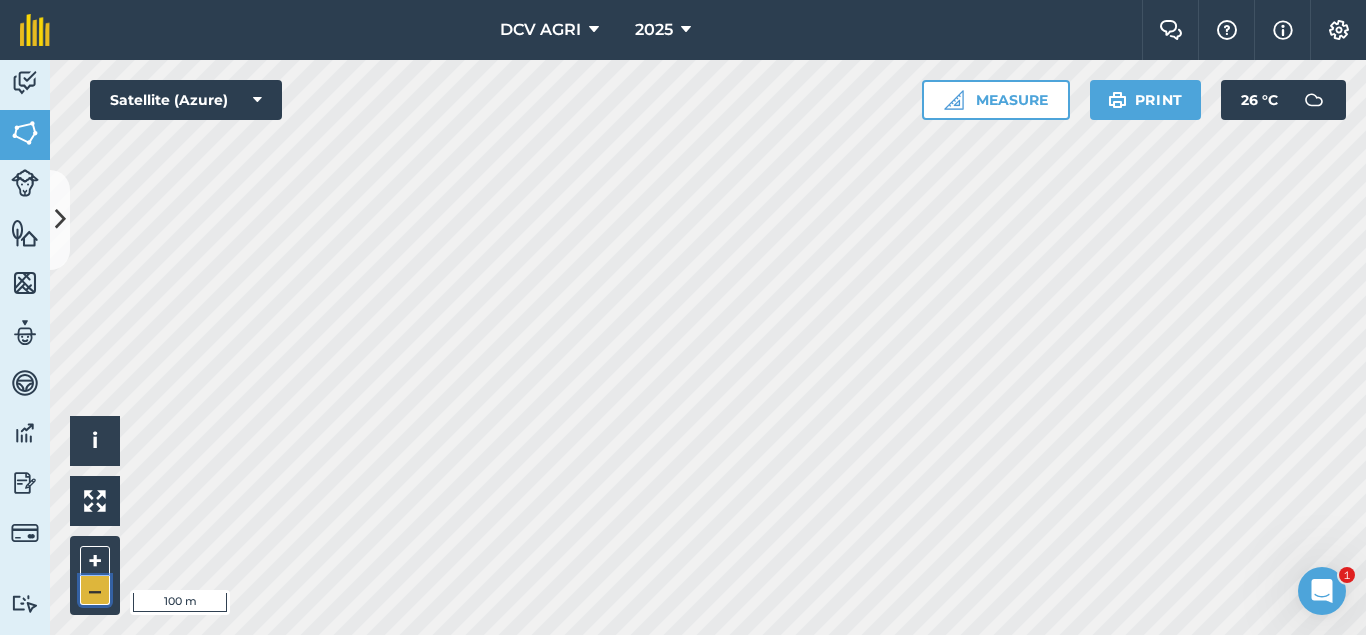 click on "–" at bounding box center [95, 590] 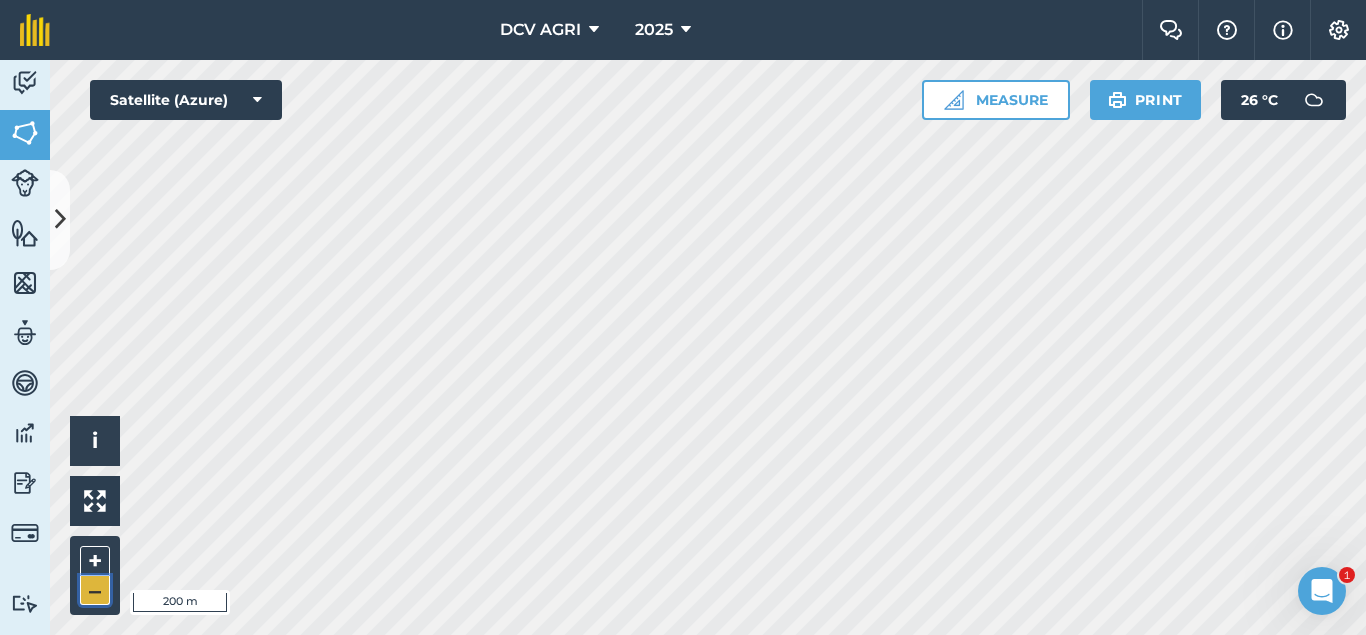 click on "–" at bounding box center (95, 590) 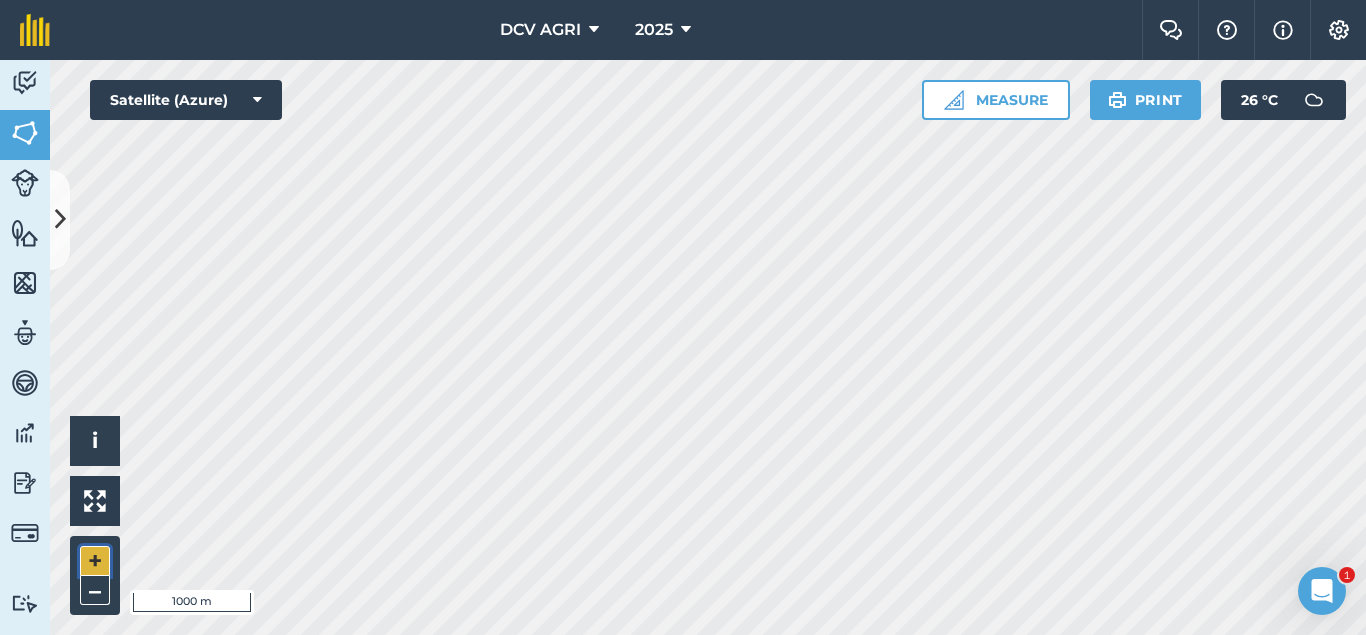 click on "+" at bounding box center (95, 561) 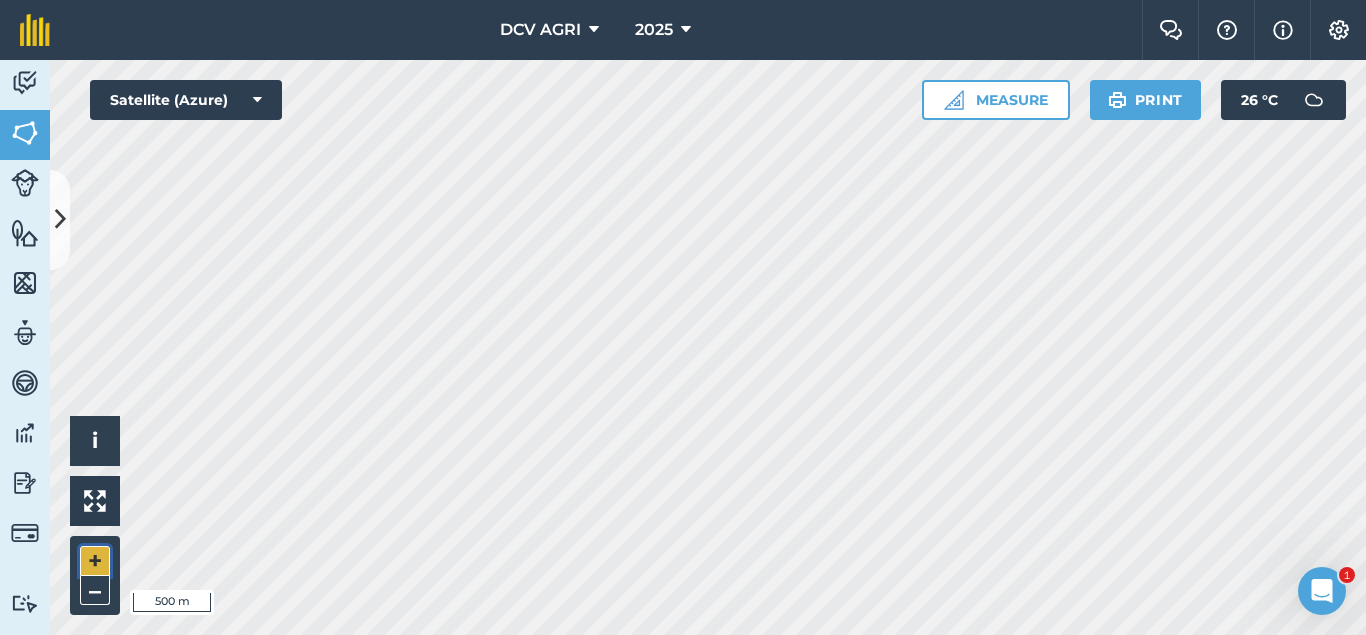 click on "+" at bounding box center (95, 561) 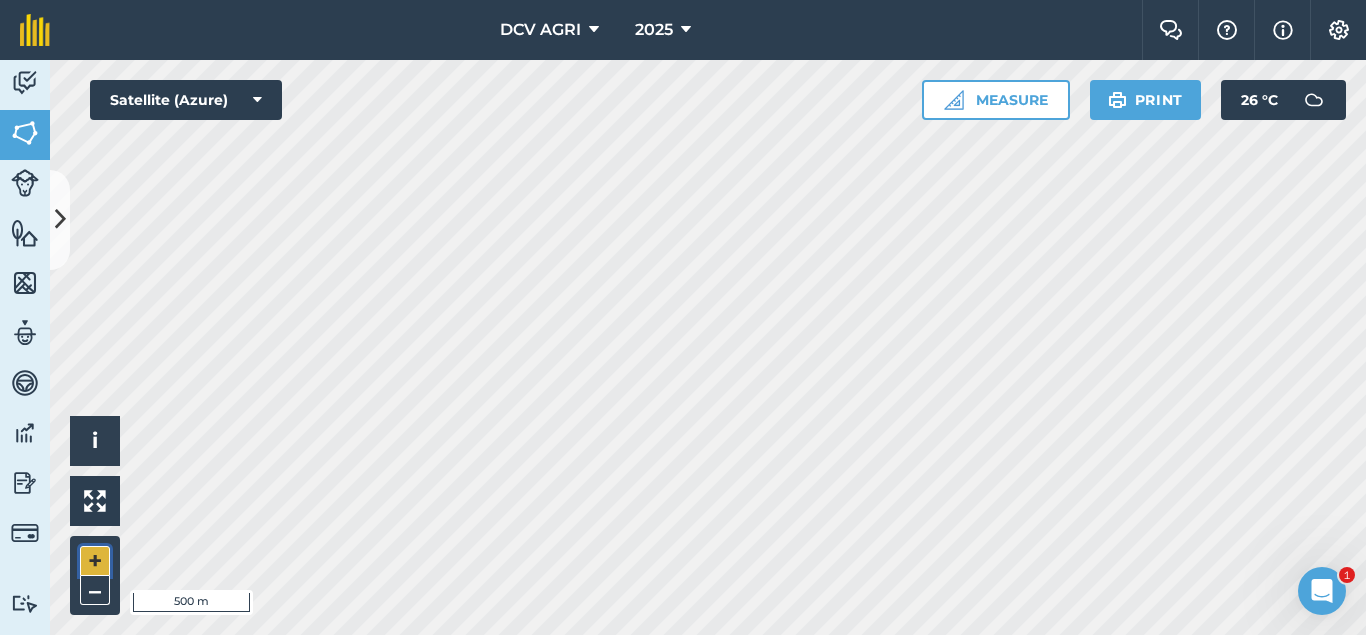 click on "+" at bounding box center [95, 561] 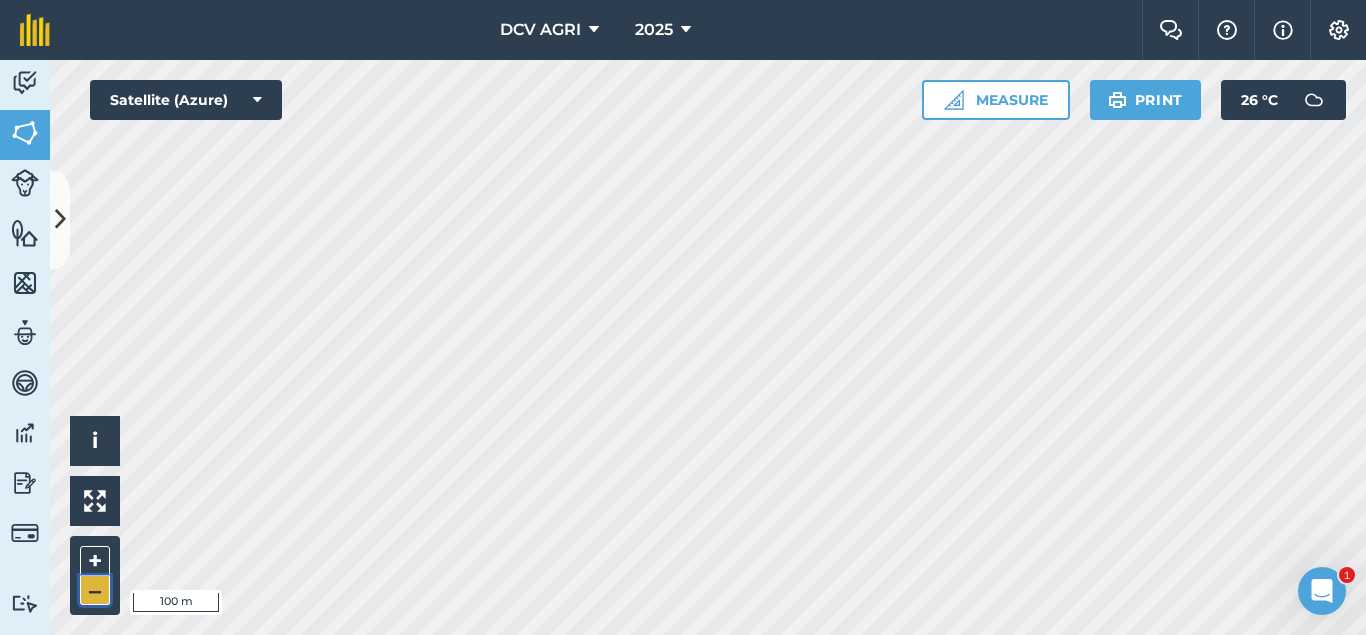 click on "–" at bounding box center [95, 590] 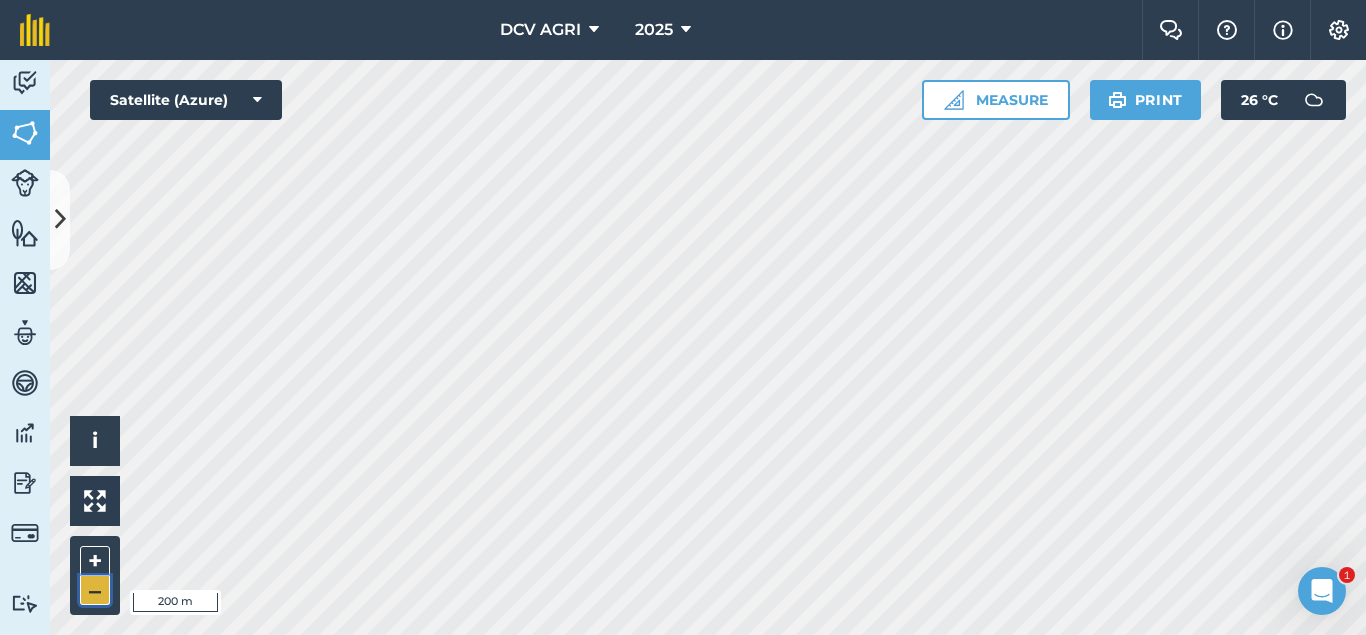 click on "–" at bounding box center [95, 590] 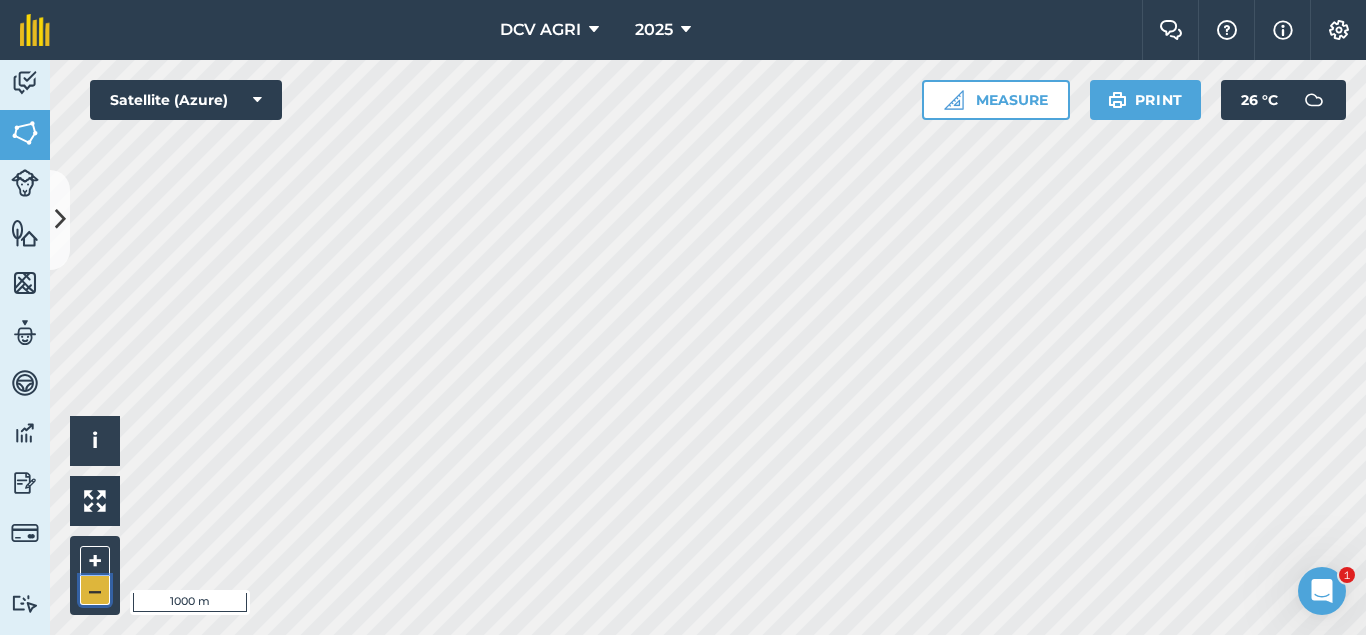 click on "–" at bounding box center [95, 590] 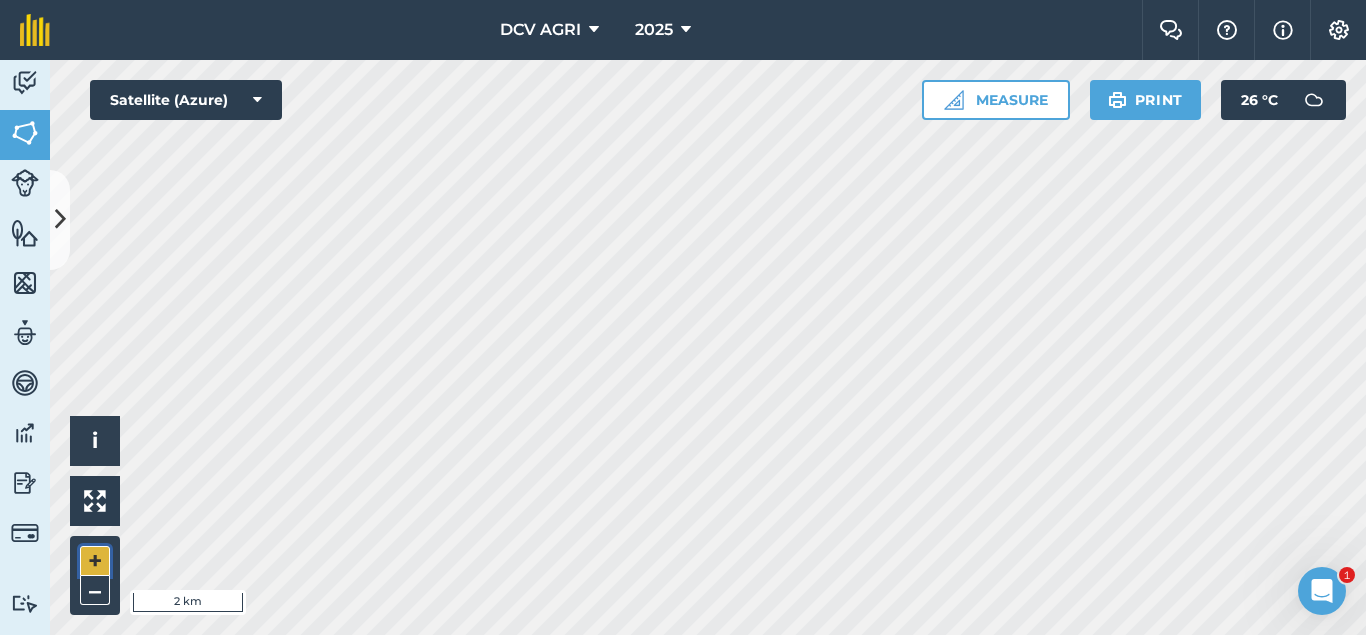 click on "+" at bounding box center (95, 561) 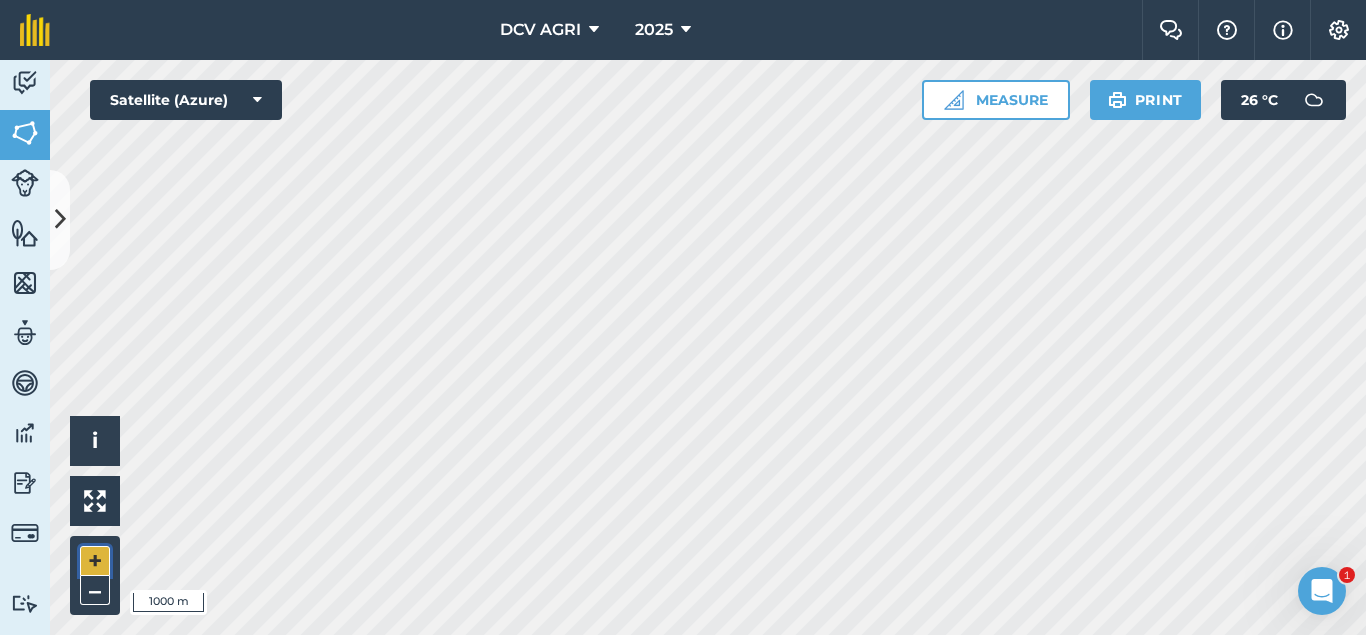 click on "+" at bounding box center (95, 561) 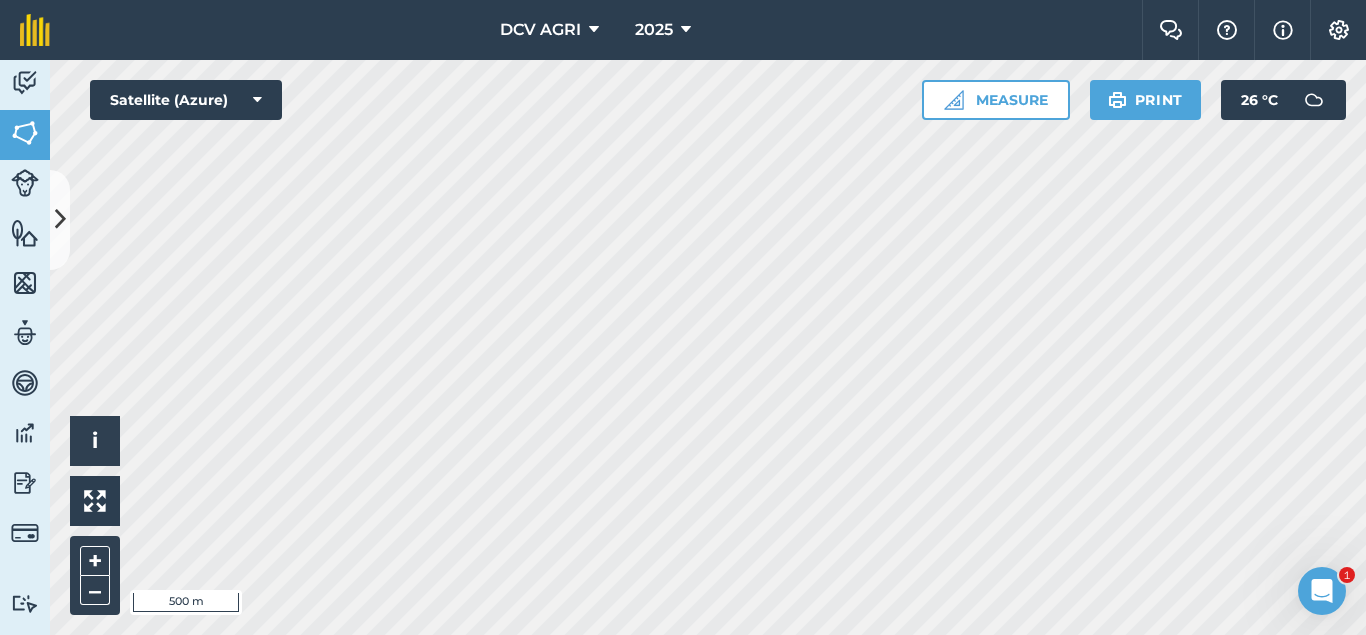 click on "DCV AGRI 2025 Farm Chat Help Info Settings DCV AGRI  -  2025 Reproduced with the permission of  Microsoft Printed on  [DATE] Field usages No usage set 011 HILUCTUGAN 012 KANAWAGAN 013 [GEOGRAPHIC_DATA] 014 POBLACION 021 ESTRERA 022 SAGKA 023 [GEOGRAPHIC_DATA]-O 024 [GEOGRAPHIC_DATA] 031 [GEOGRAPHIC_DATA] 032 [GEOGRAPHIC_DATA] 033 AGUITING 034 CANUCHI 041 MATICA-A 042 KADAUHAN 051 CAGBUHANGIN 052 CATAYUM 061 BAILAN 062 [GEOGRAPHIC_DATA][PERSON_NAME] 063 TIPIK 064 CATMON 065 SABANG BA-O 066 [PERSON_NAME] 070 [PERSON_NAME] 071 COLISAO 081 DONGHOL 083 SUMANGA 084 PATAG 090 IPIL BILLET - FEB BILLET - JAN CAPAHI CUTBACKED END OF CONTRACT H0- POOR STAND H0-FOR LOADING H0-HARVEST COMPLETED H0-HARVESTED PARTIAL H0-PLOW OUT H0-PLOWED H1-JAN H10-OCT H11-NOV H12-DEC H2-FEB H3-MAR H4-APR H5-MAY H6-JUN H7-[DATE] H8-AUG H9-SEPT H9-SEPT MANUAL - FEB MANUAL - JAN NO FLY ZONE NOT ACCESSIBLE Other Other PLANT CANE PROJECTED NURSERY R1 R10 R2 R3 R4 R5 R6 SUGARCANE TPH 30 TPH 40 TPH 50 TPH 60 TPH 70 TPH 80 V 01-105 V 02-247 V 03-171 V 07-195 V 07-66 V 08-57 V 1683 / 07-66 V 2002-0359 V 2003-1895 V 84-524" at bounding box center [683, 317] 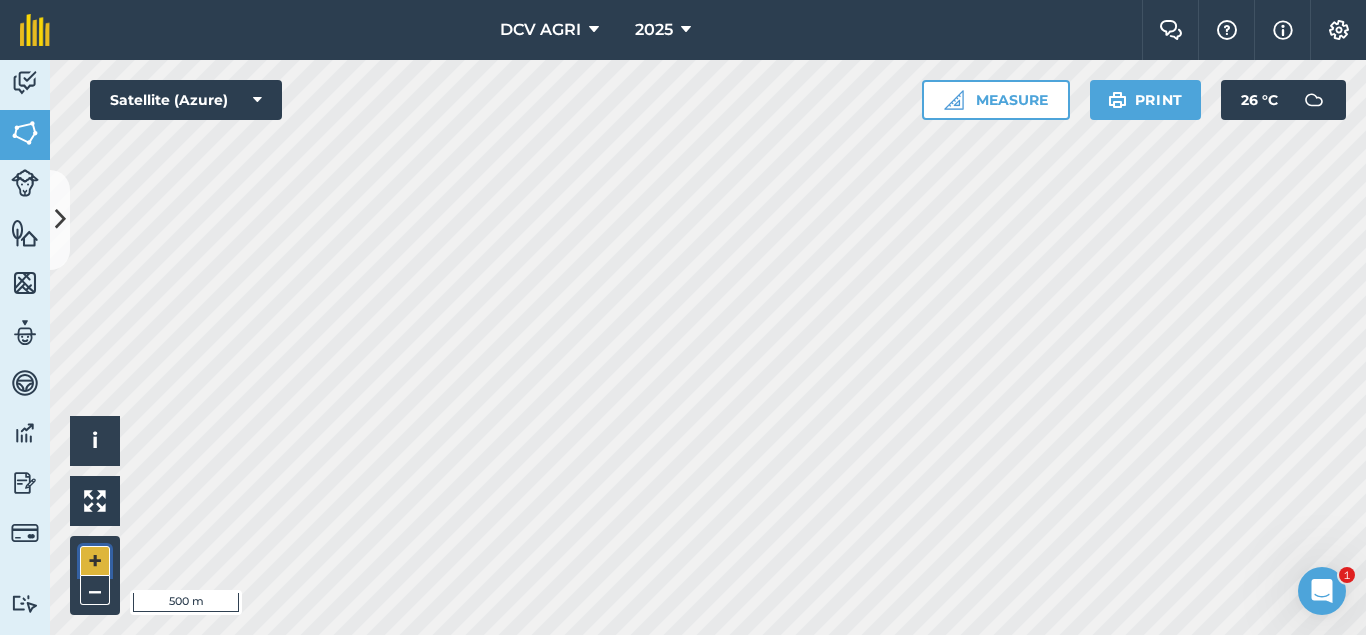 click on "+" at bounding box center [95, 561] 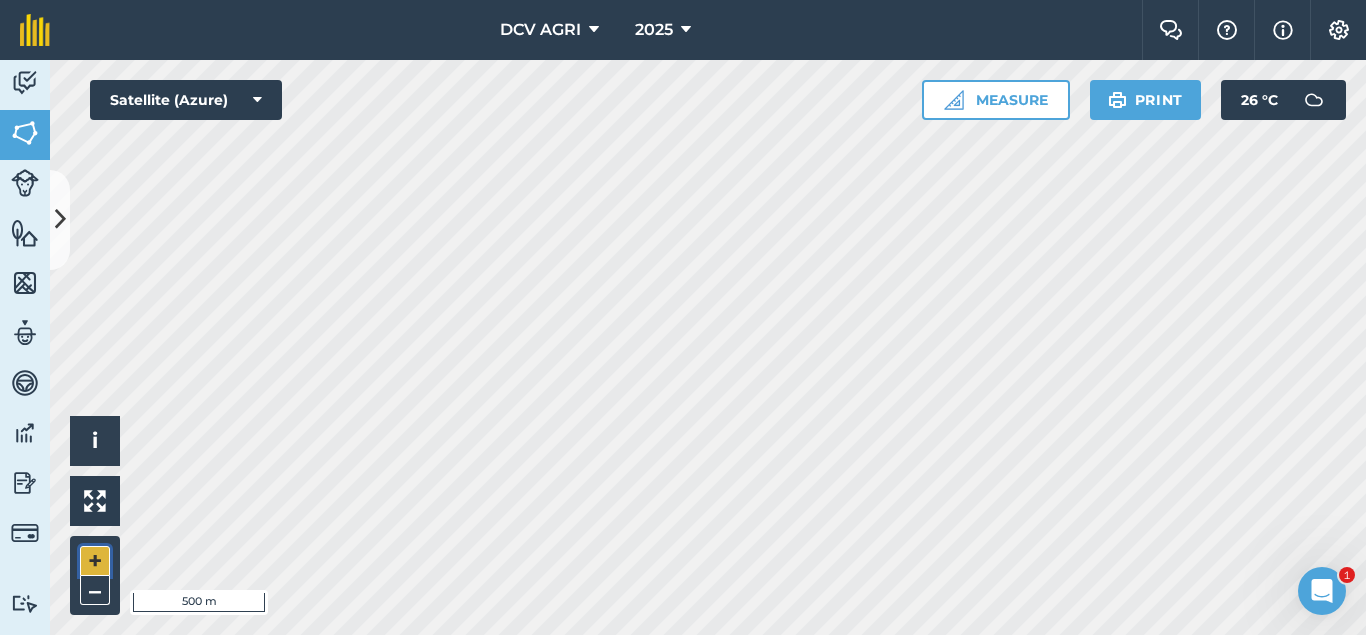 click on "+" at bounding box center [95, 561] 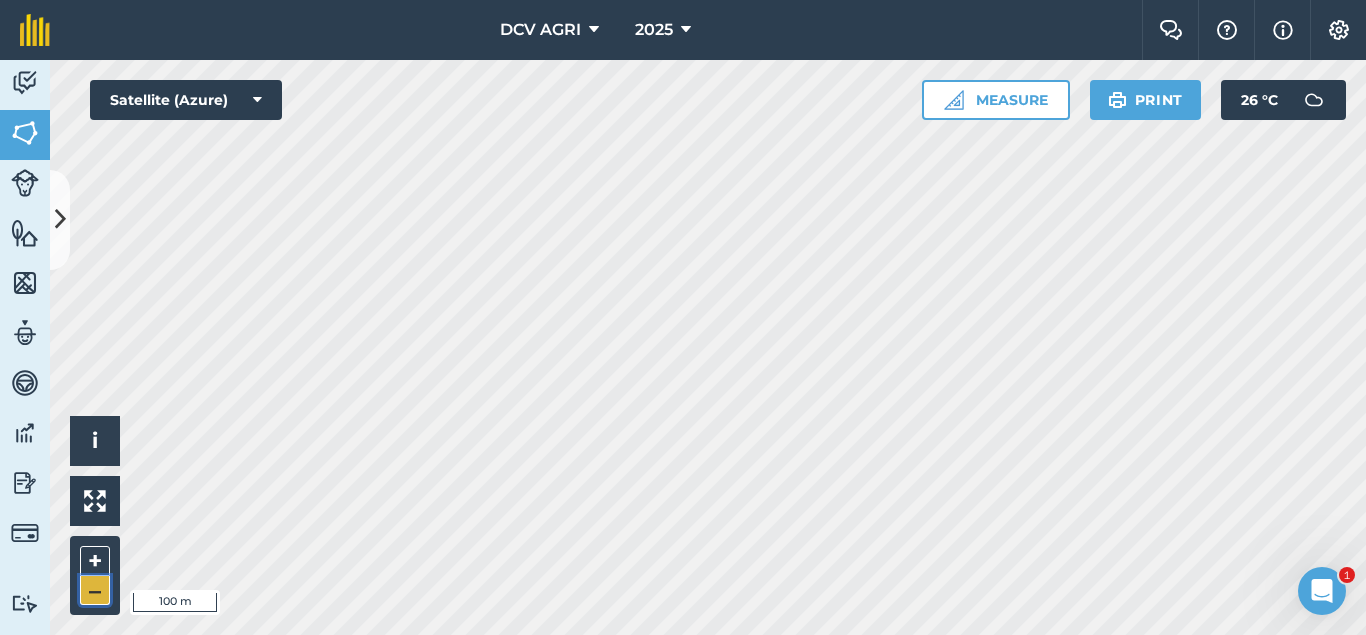 click on "–" at bounding box center (95, 590) 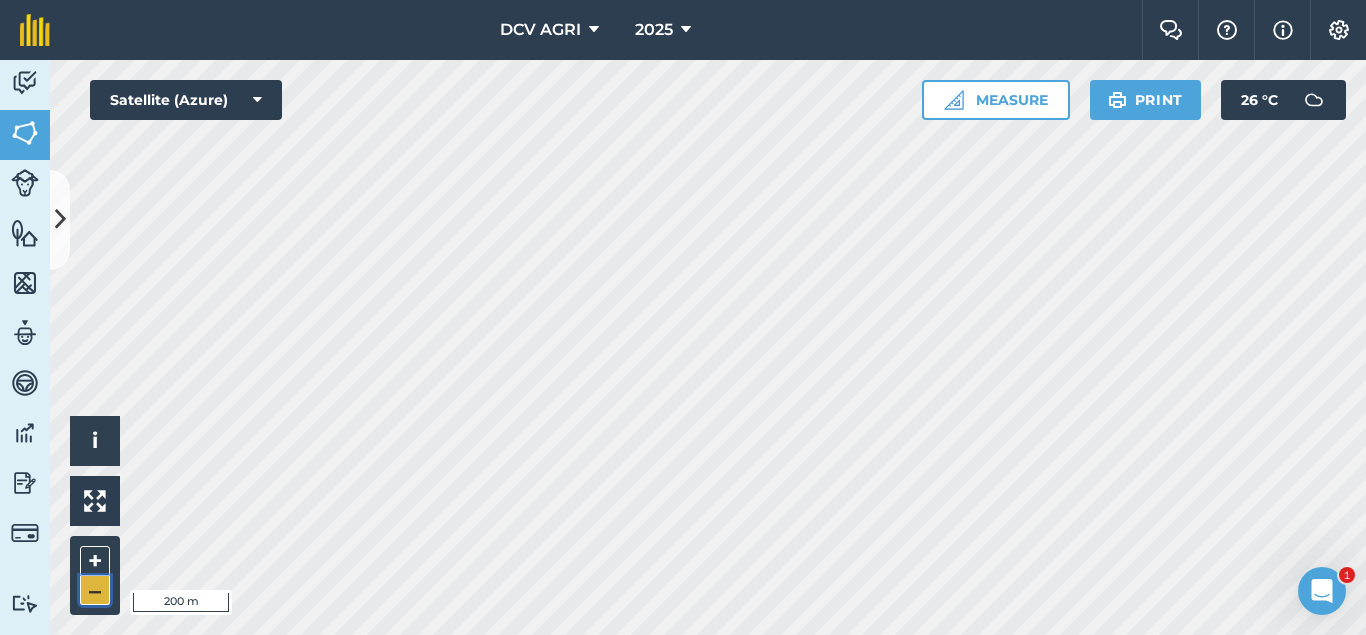 click on "–" at bounding box center [95, 590] 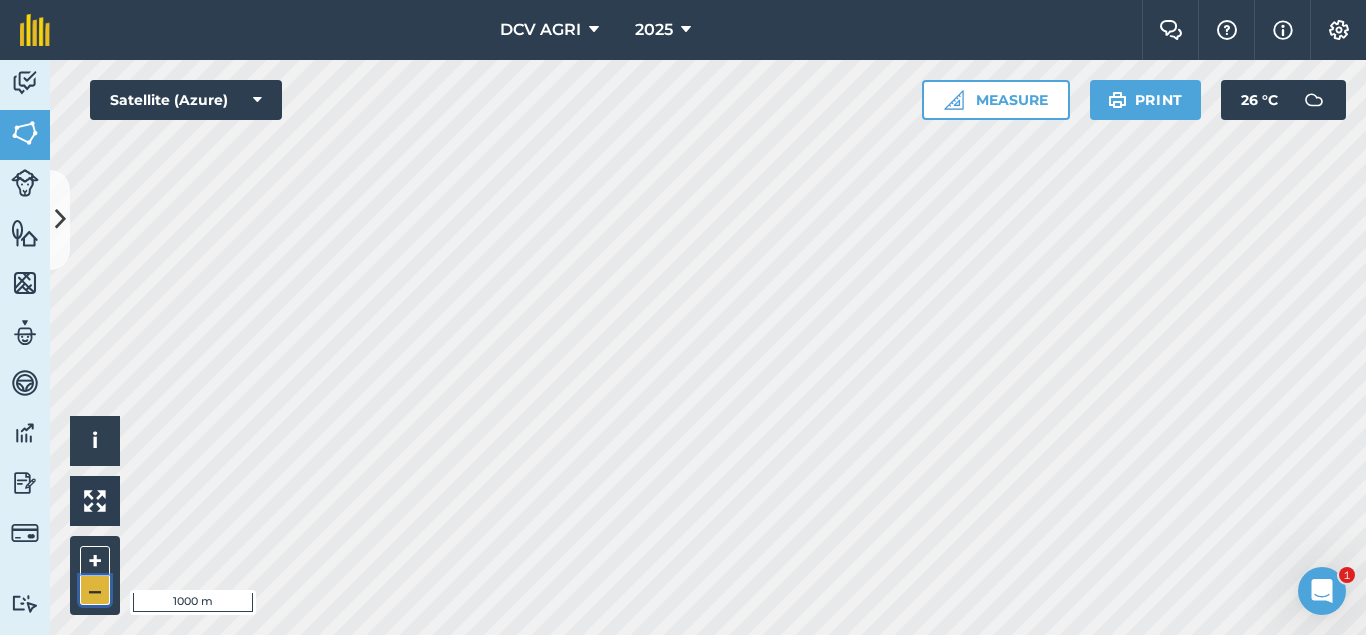 click on "–" at bounding box center [95, 590] 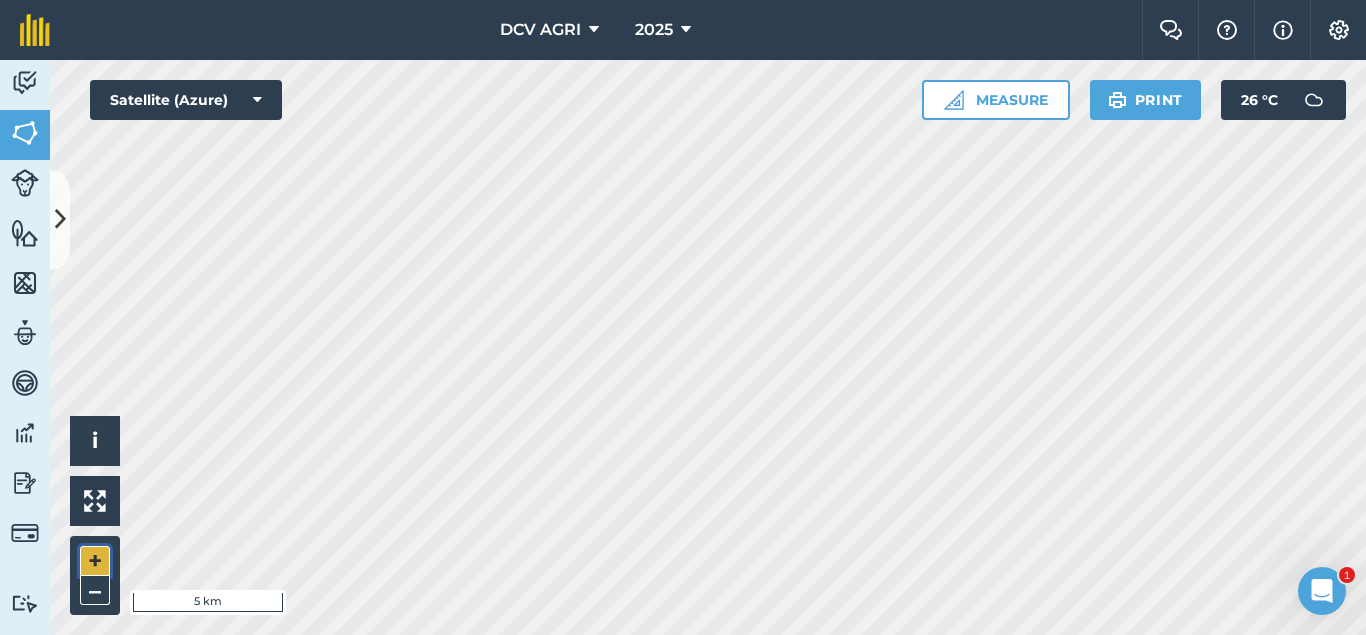 click on "+" at bounding box center [95, 561] 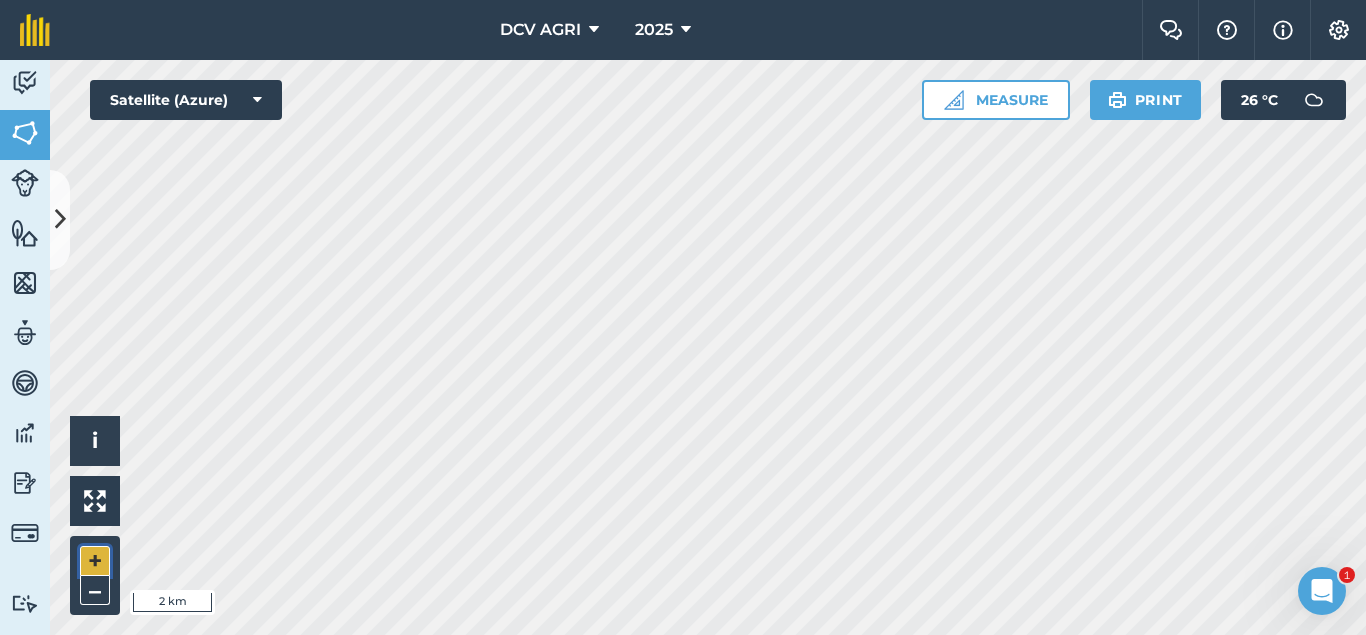 click on "+" at bounding box center (95, 561) 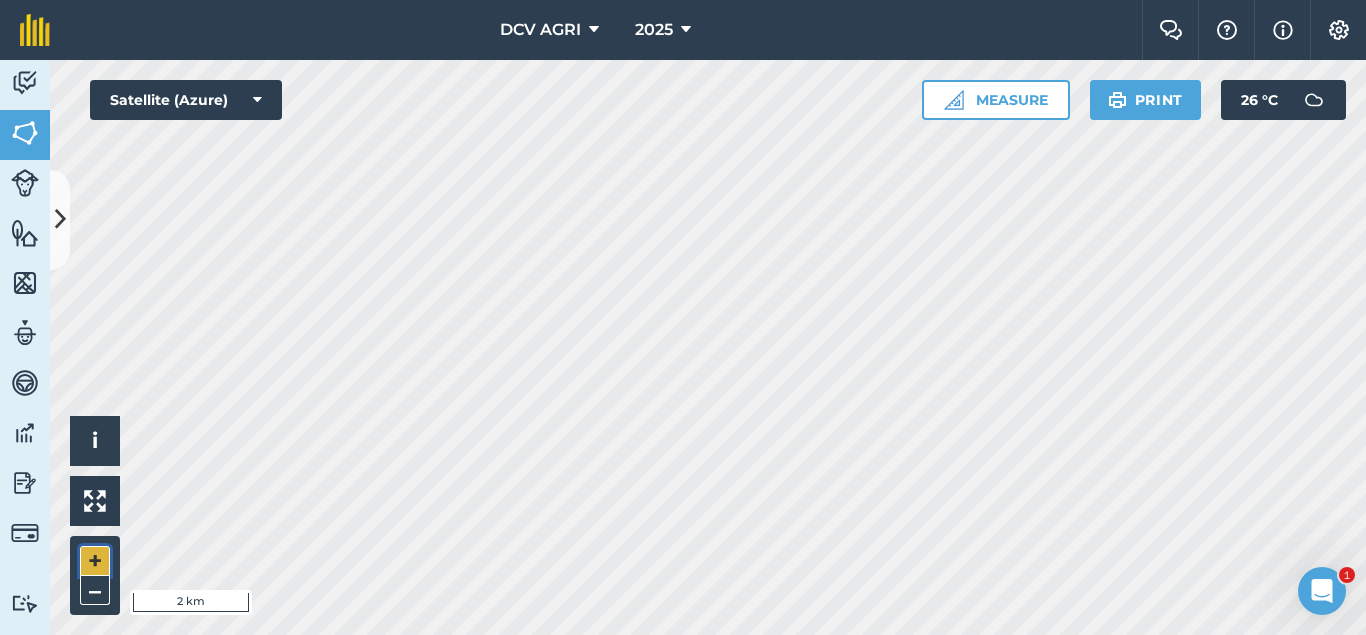 click on "+" at bounding box center (95, 561) 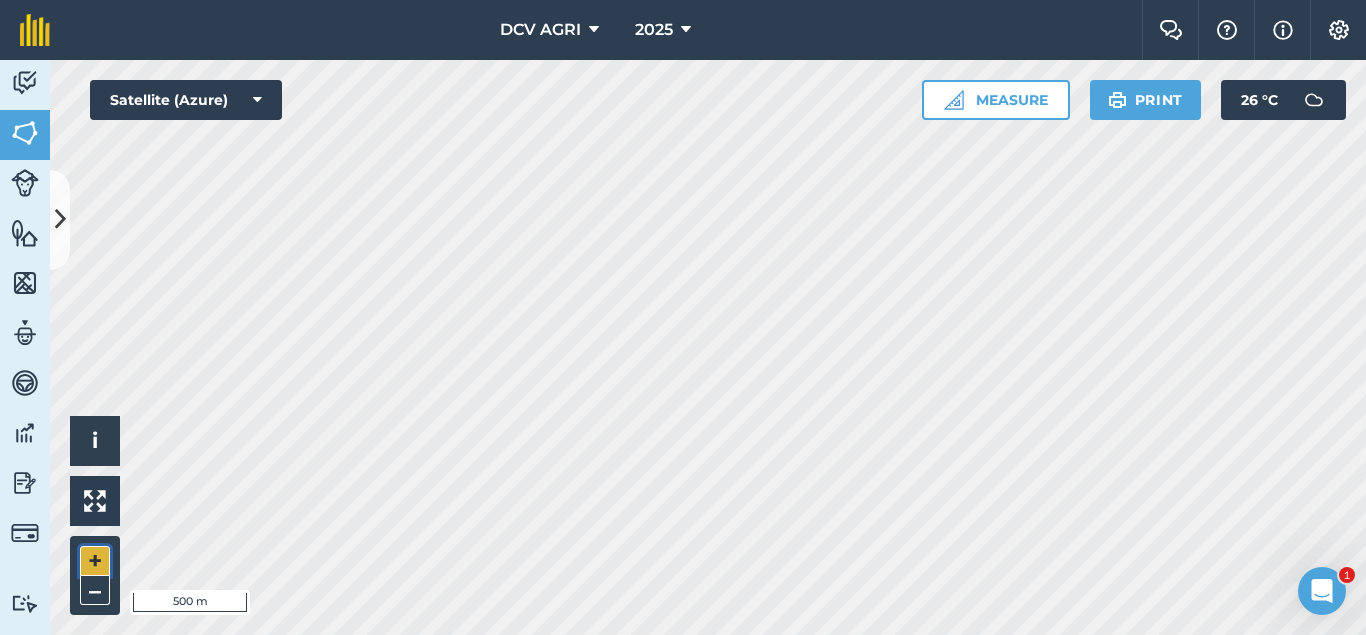 click on "+" at bounding box center (95, 561) 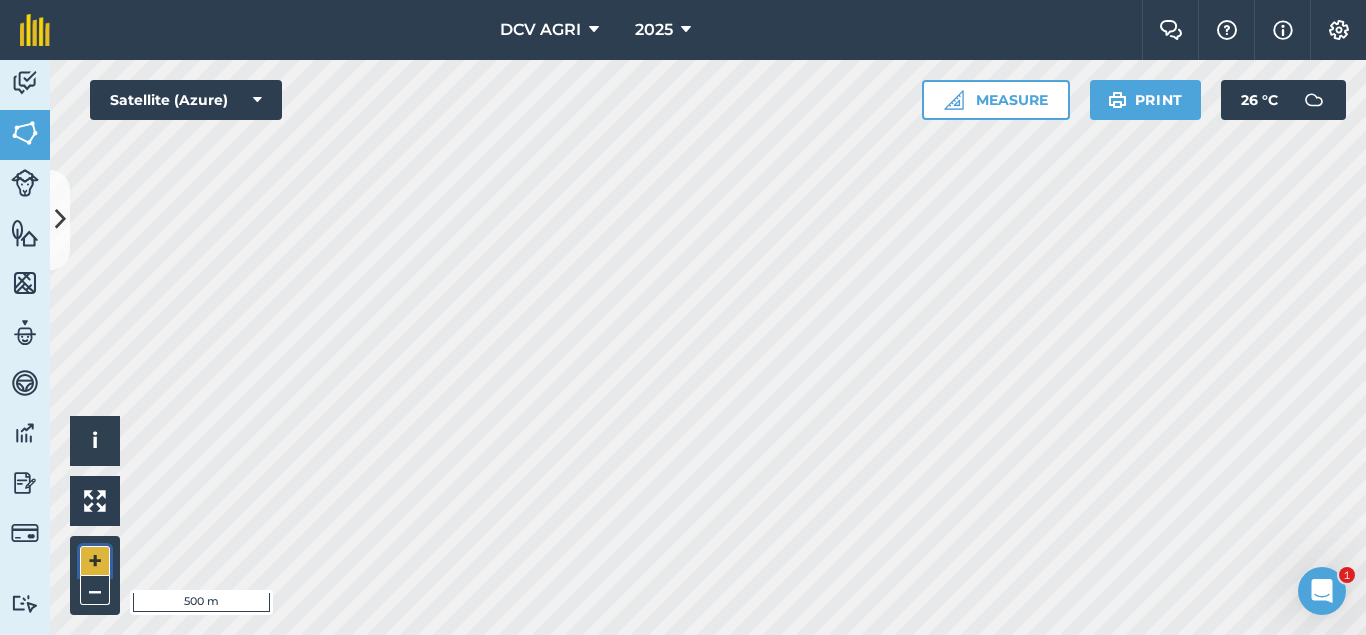 click on "+" at bounding box center [95, 561] 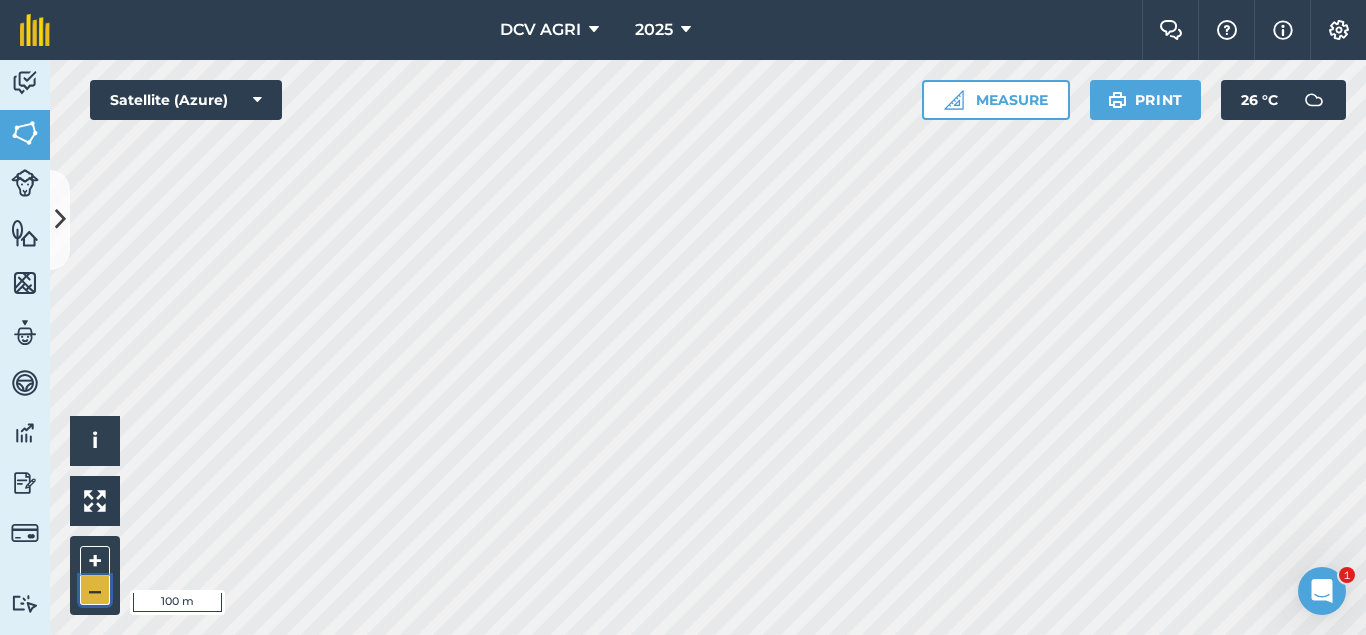 click on "–" at bounding box center [95, 590] 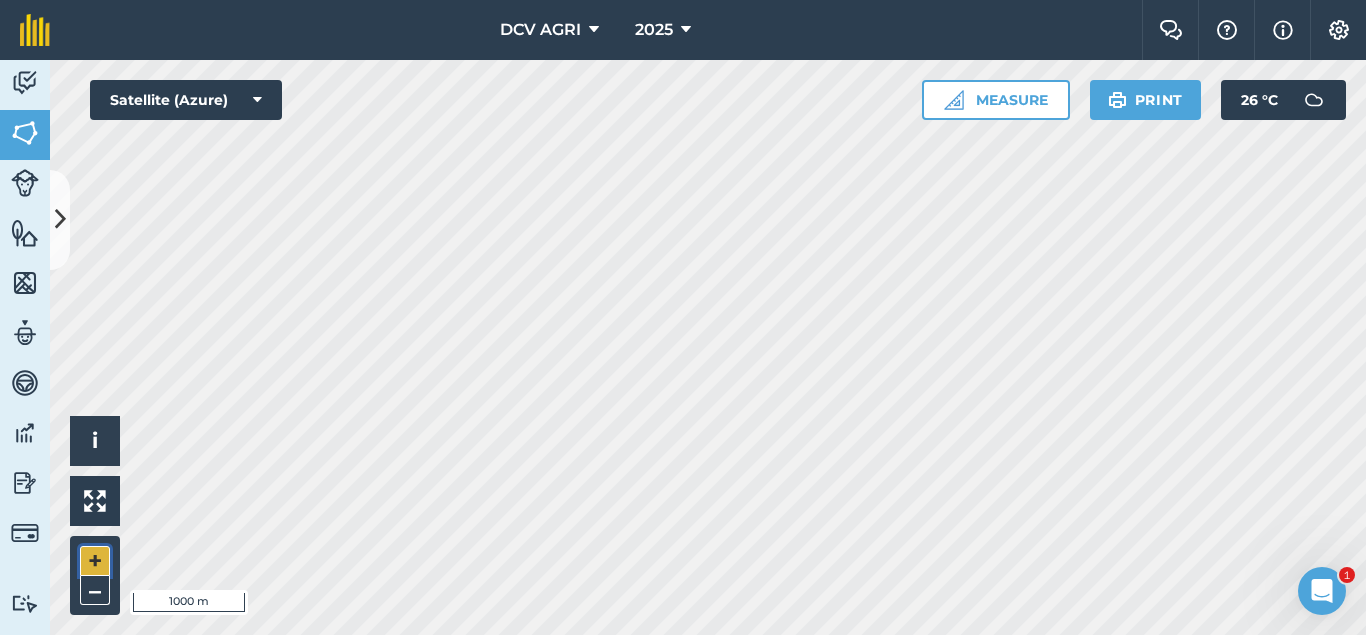 click on "+" at bounding box center [95, 561] 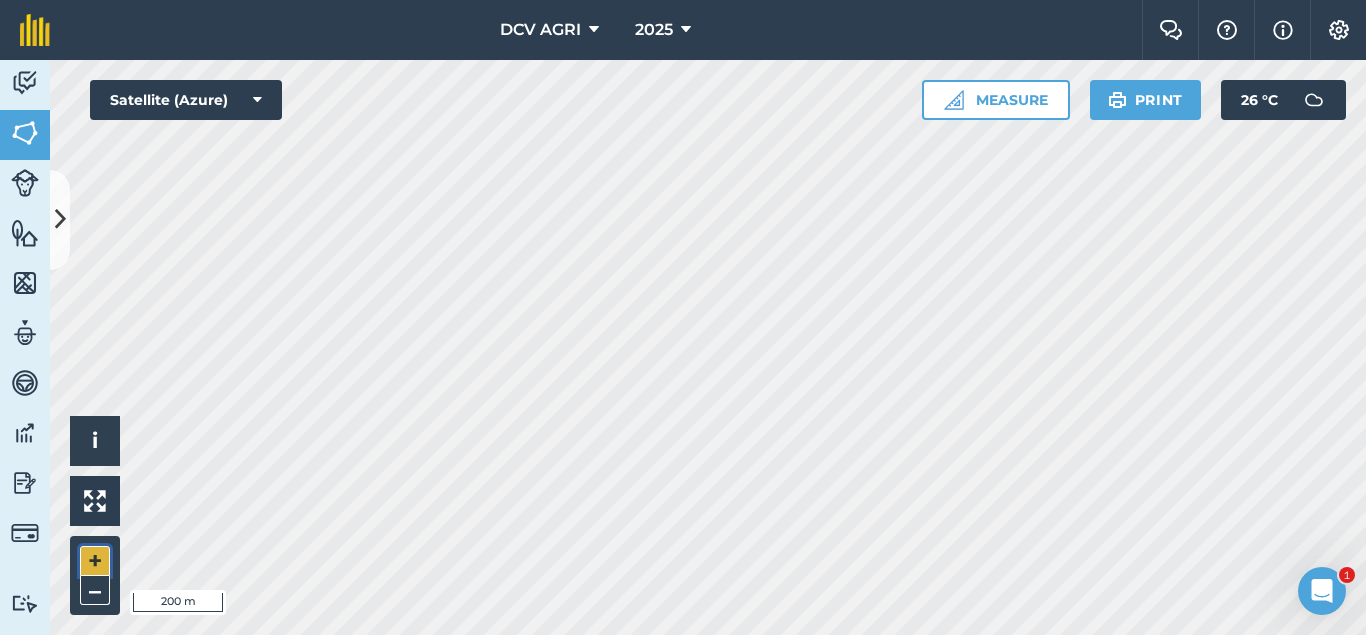 click on "+" at bounding box center [95, 561] 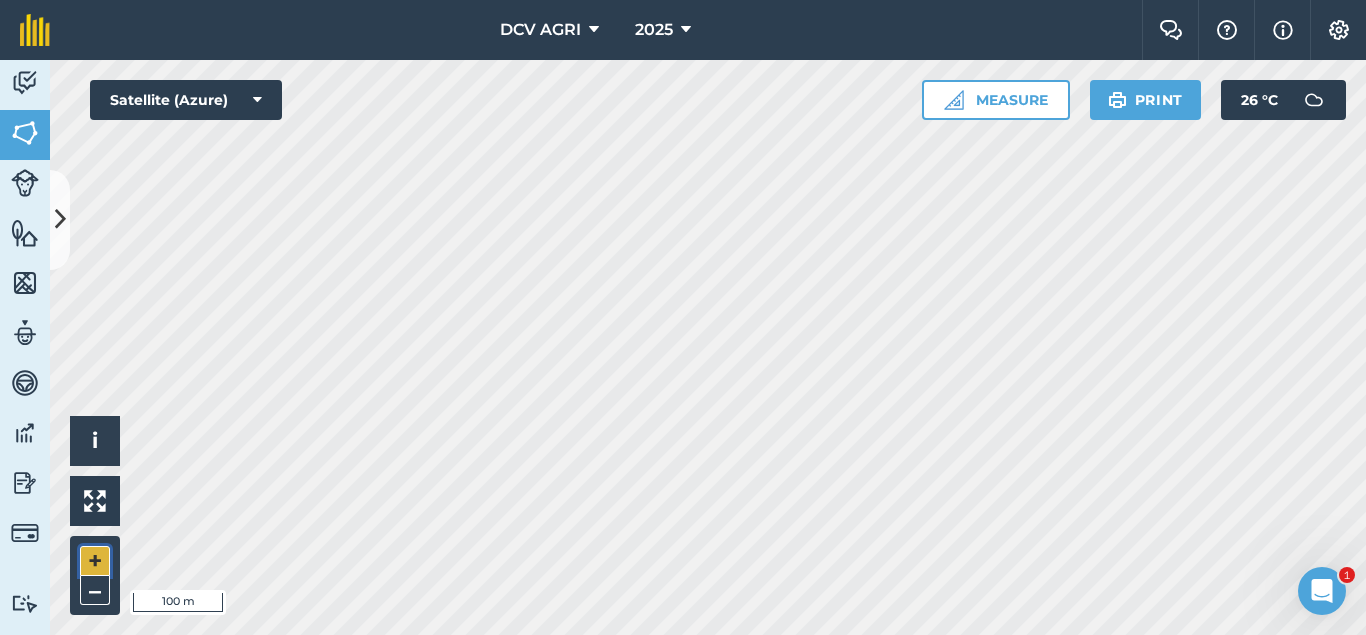 click on "+" at bounding box center (95, 561) 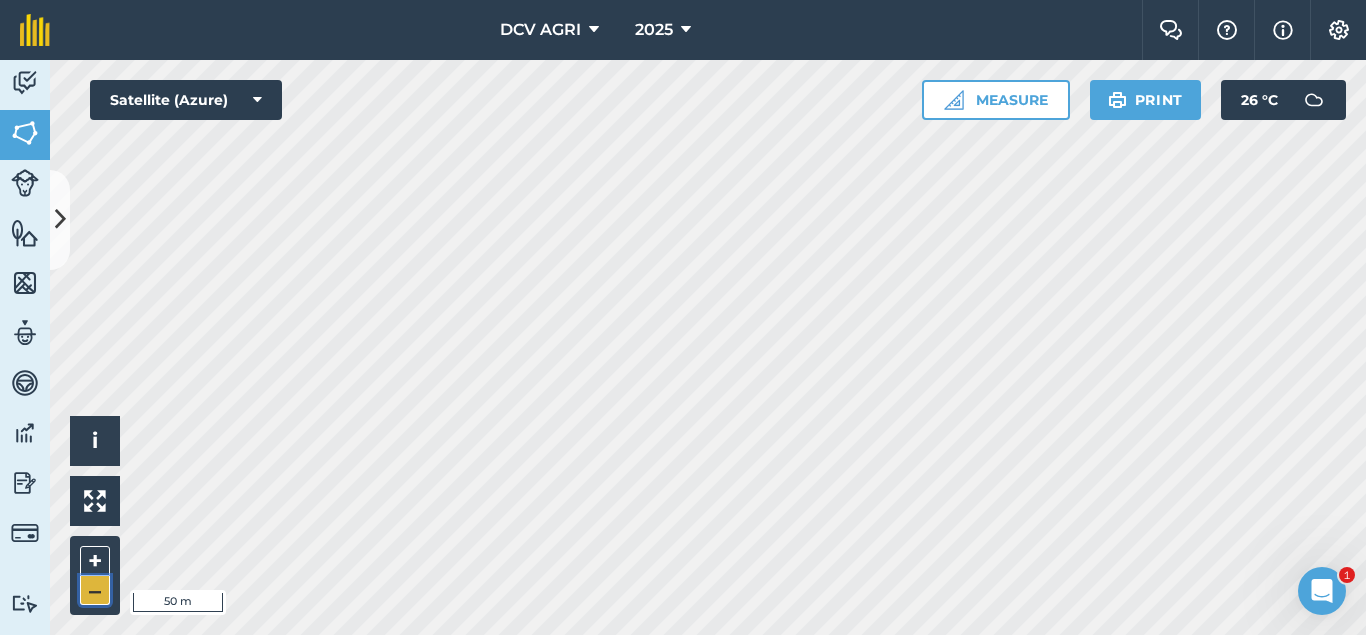 click on "–" at bounding box center (95, 590) 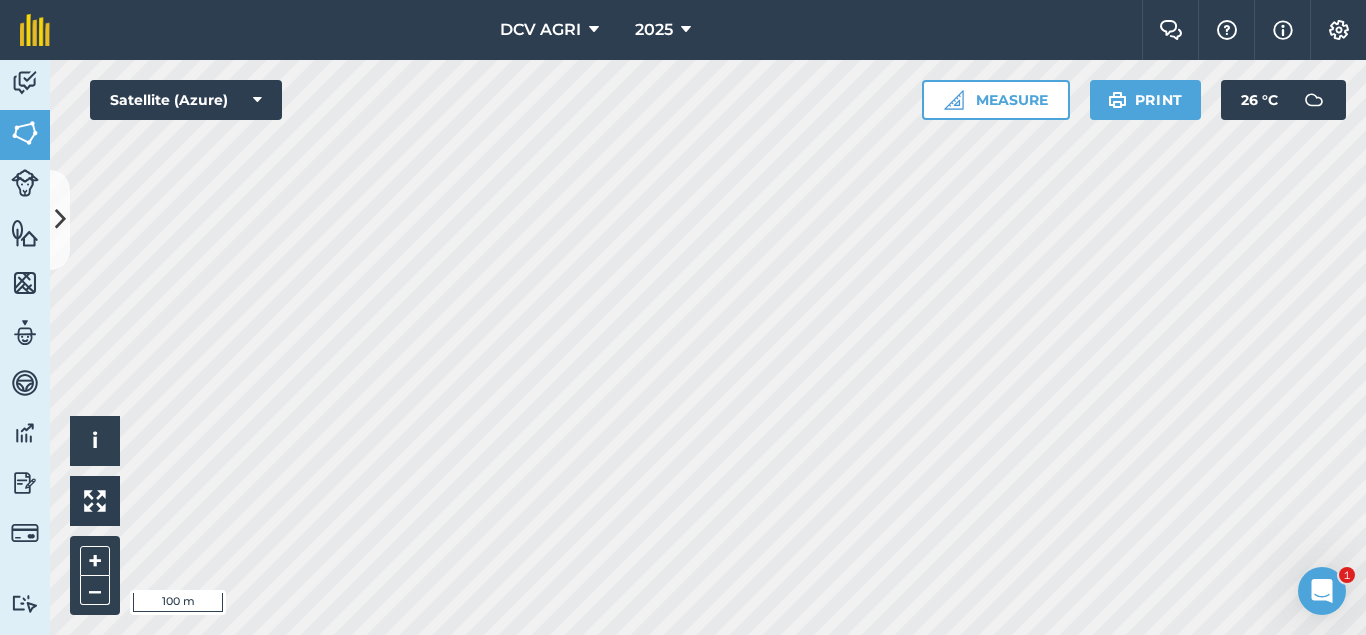 click on "DCV AGRI 2025 Farm Chat Help Info Settings DCV AGRI  -  2025 Reproduced with the permission of  Microsoft Printed on  [DATE] Field usages No usage set 011 HILUCTUGAN 012 KANAWAGAN 013 [GEOGRAPHIC_DATA] 014 POBLACION 021 ESTRERA 022 SAGKA 023 [GEOGRAPHIC_DATA]-O 024 [GEOGRAPHIC_DATA] 031 [GEOGRAPHIC_DATA] 032 [GEOGRAPHIC_DATA] 033 AGUITING 034 CANUCHI 041 MATICA-A 042 KADAUHAN 051 CAGBUHANGIN 052 CATAYUM 061 BAILAN 062 [GEOGRAPHIC_DATA][PERSON_NAME] 063 TIPIK 064 CATMON 065 SABANG BA-O 066 [PERSON_NAME] 070 [PERSON_NAME] 071 COLISAO 081 DONGHOL 083 SUMANGA 084 PATAG 090 IPIL BILLET - FEB BILLET - JAN CAPAHI CUTBACKED END OF CONTRACT H0- POOR STAND H0-FOR LOADING H0-HARVEST COMPLETED H0-HARVESTED PARTIAL H0-PLOW OUT H0-PLOWED H1-JAN H10-OCT H11-NOV H12-DEC H2-FEB H3-MAR H4-APR H5-MAY H6-JUN H7-[DATE] H8-AUG H9-SEPT H9-SEPT MANUAL - FEB MANUAL - JAN NO FLY ZONE NOT ACCESSIBLE Other Other PLANT CANE PROJECTED NURSERY R1 R10 R2 R3 R4 R5 R6 SUGARCANE TPH 30 TPH 40 TPH 50 TPH 60 TPH 70 TPH 80 V 01-105 V 02-247 V 03-171 V 07-195 V 07-66 V 08-57 V 1683 / 07-66 V 2002-0359 V 2003-1895 V 84-524" at bounding box center (683, 317) 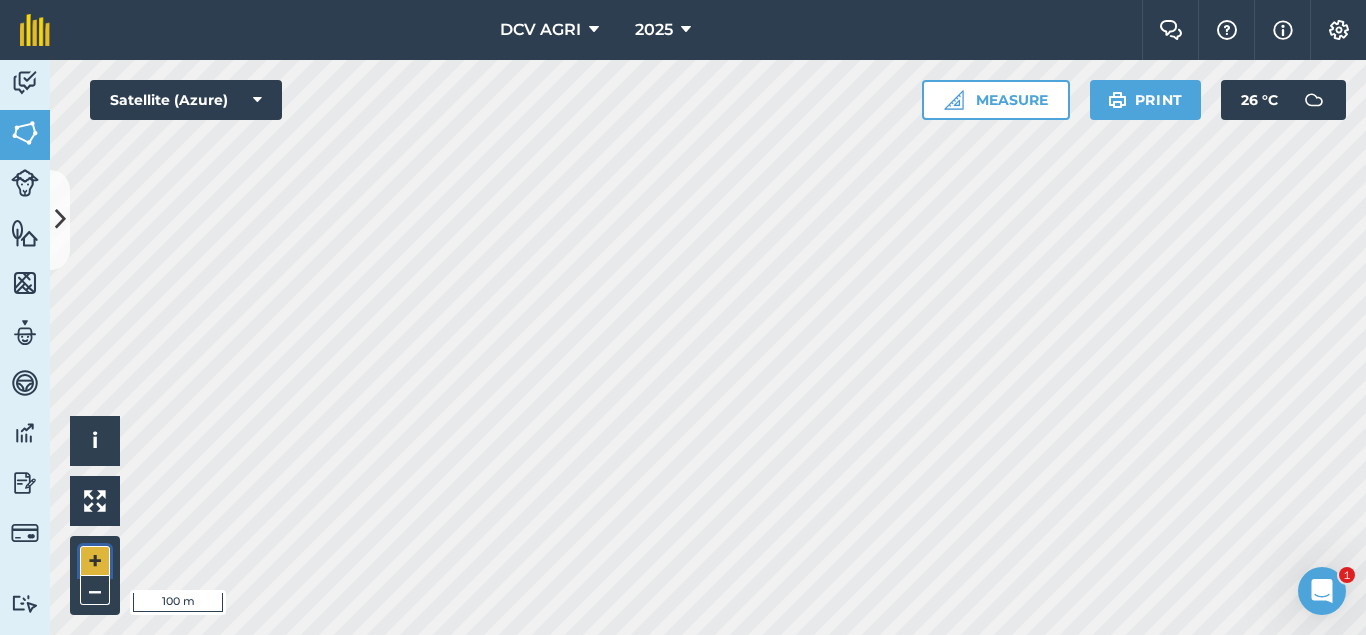 click on "+" at bounding box center (95, 561) 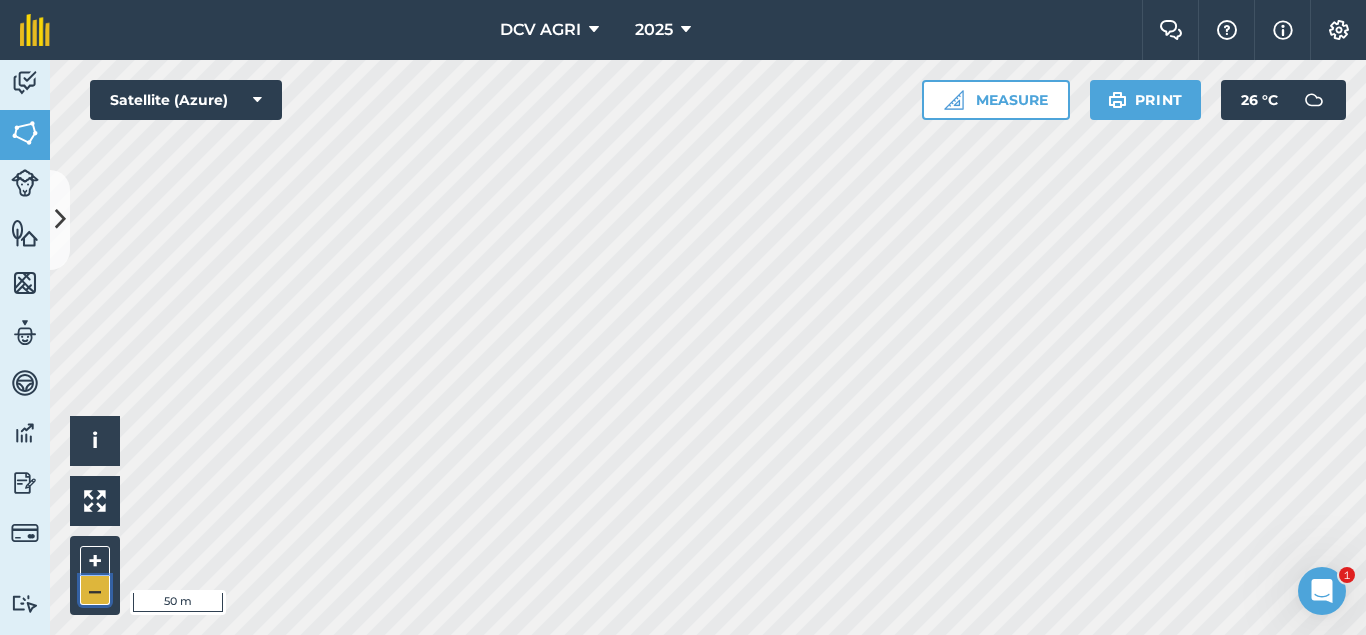 click on "–" at bounding box center (95, 590) 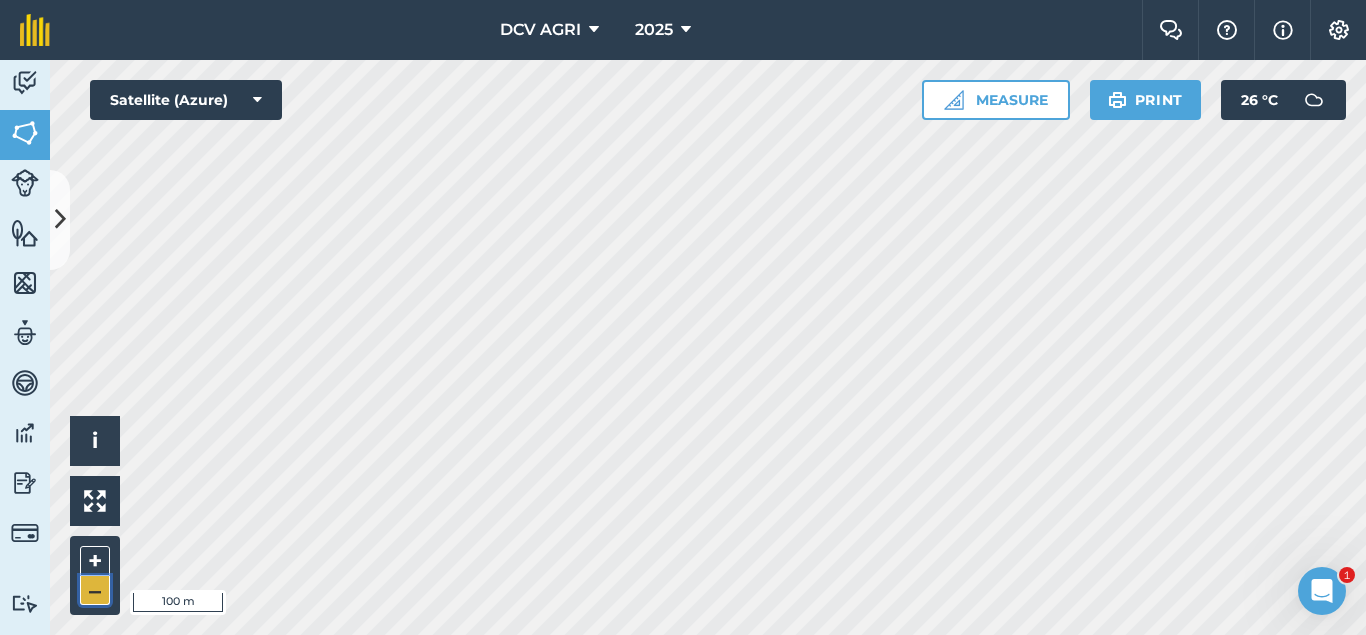 click on "–" at bounding box center (95, 590) 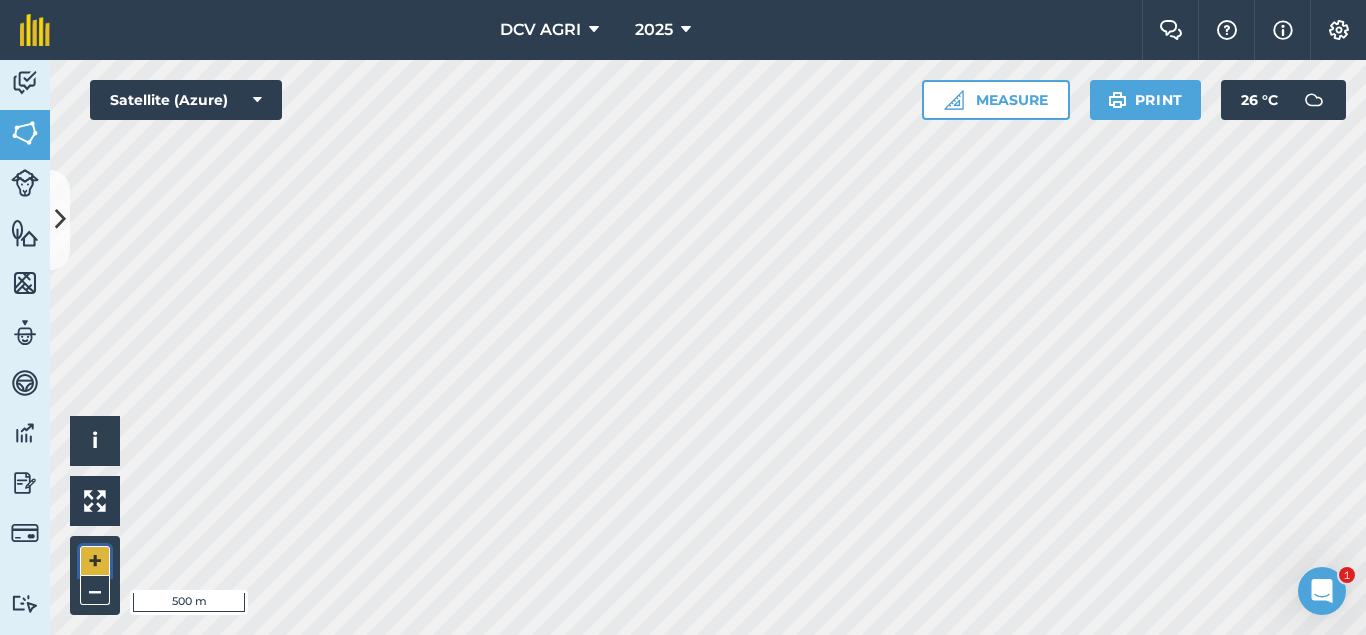 click on "+" at bounding box center (95, 561) 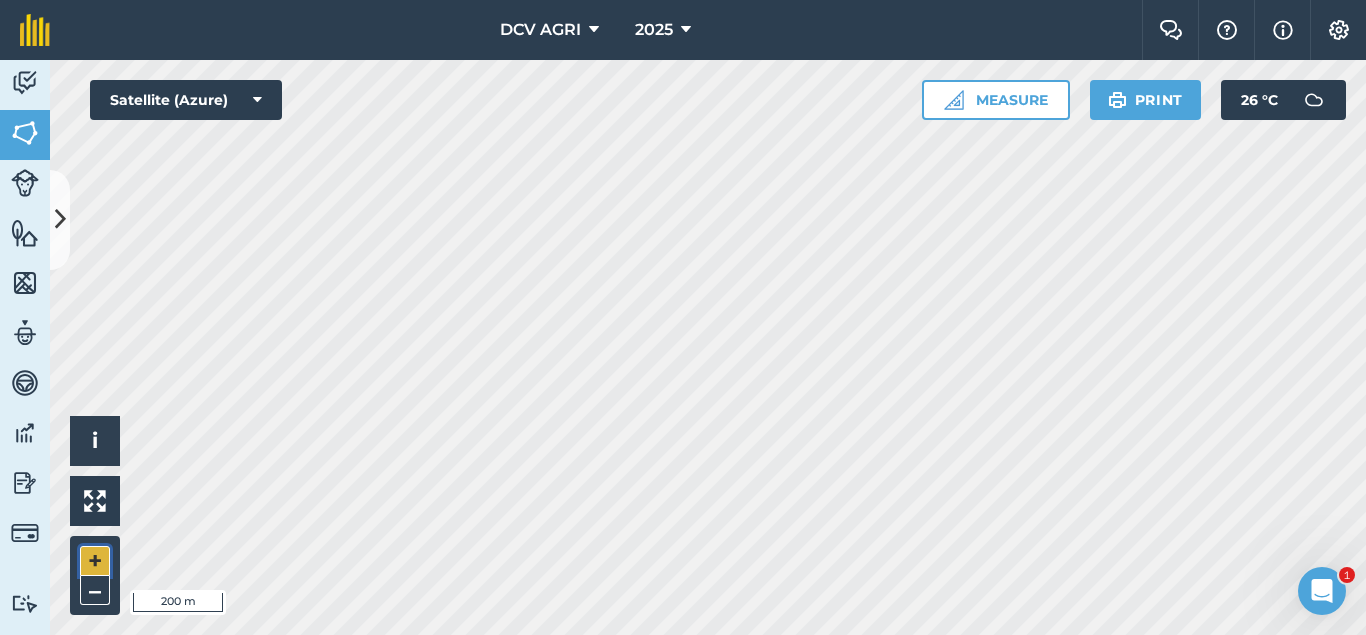 click on "+" at bounding box center [95, 561] 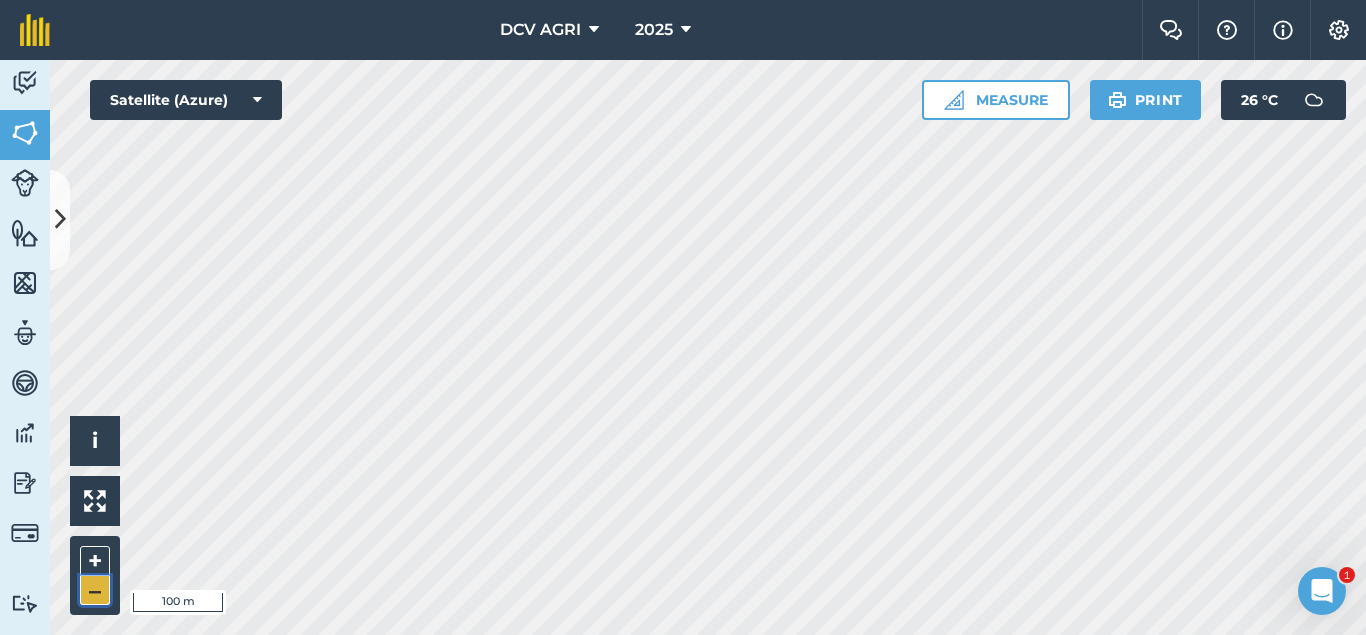 click on "–" at bounding box center (95, 590) 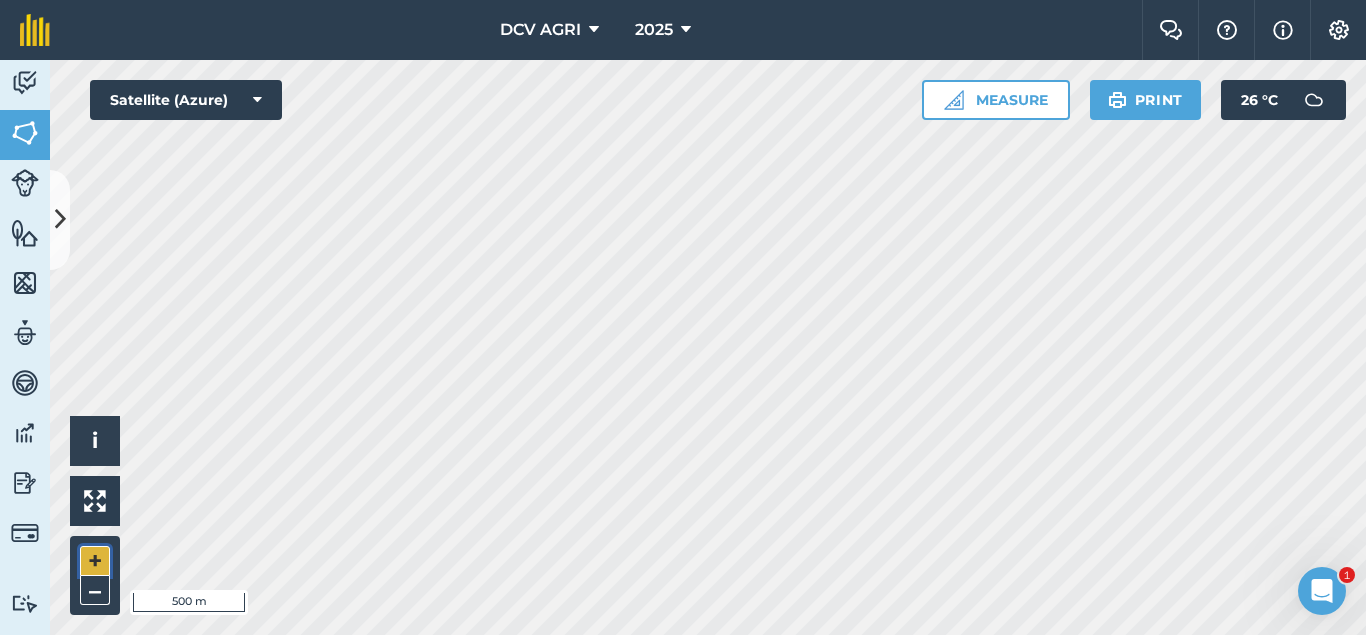 click on "+" at bounding box center [95, 561] 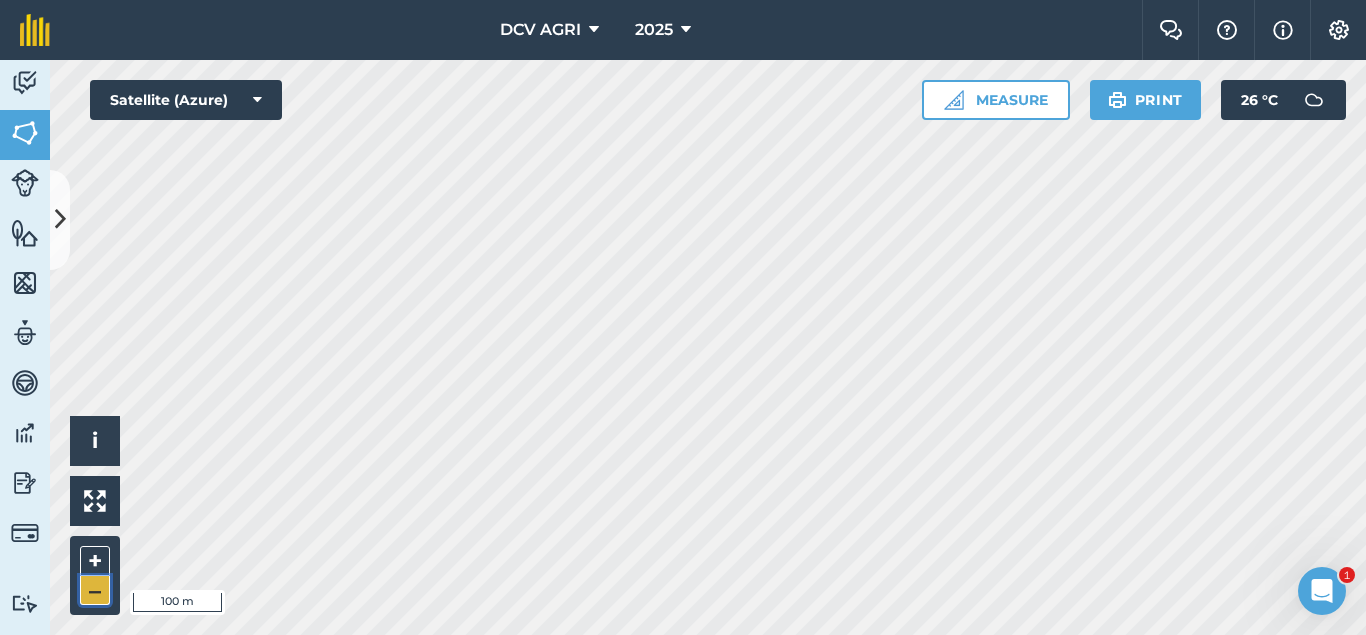 click on "–" at bounding box center [95, 590] 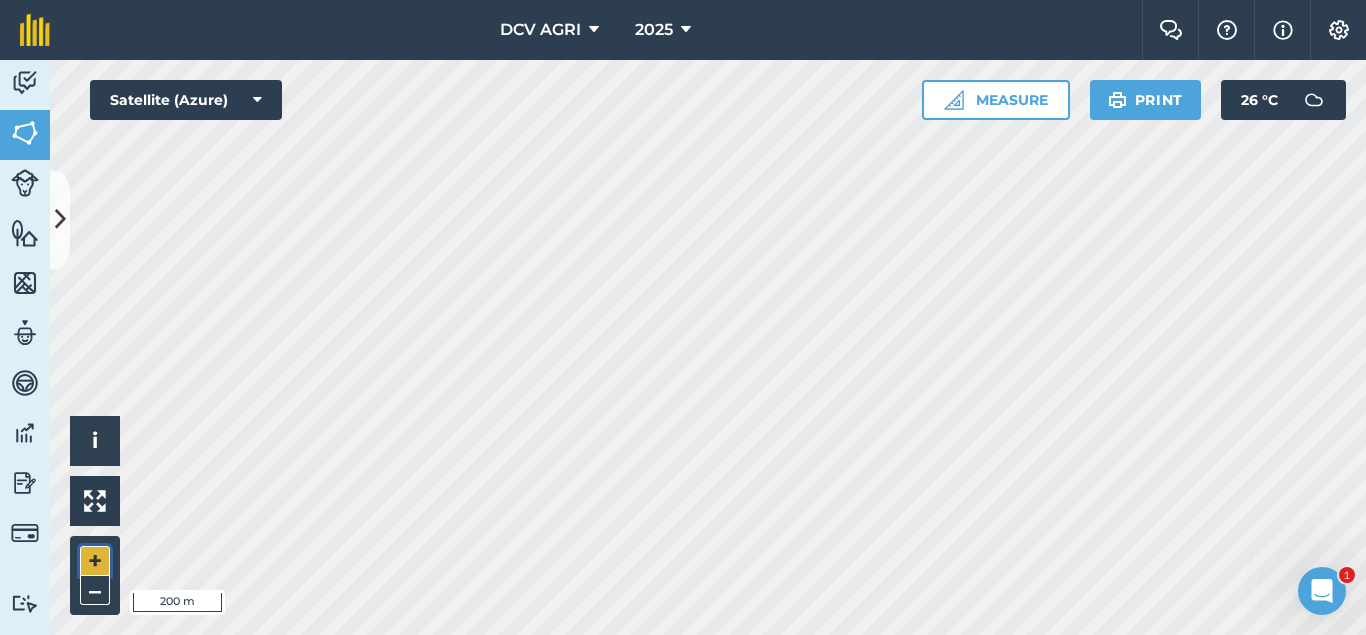 click on "+" at bounding box center [95, 561] 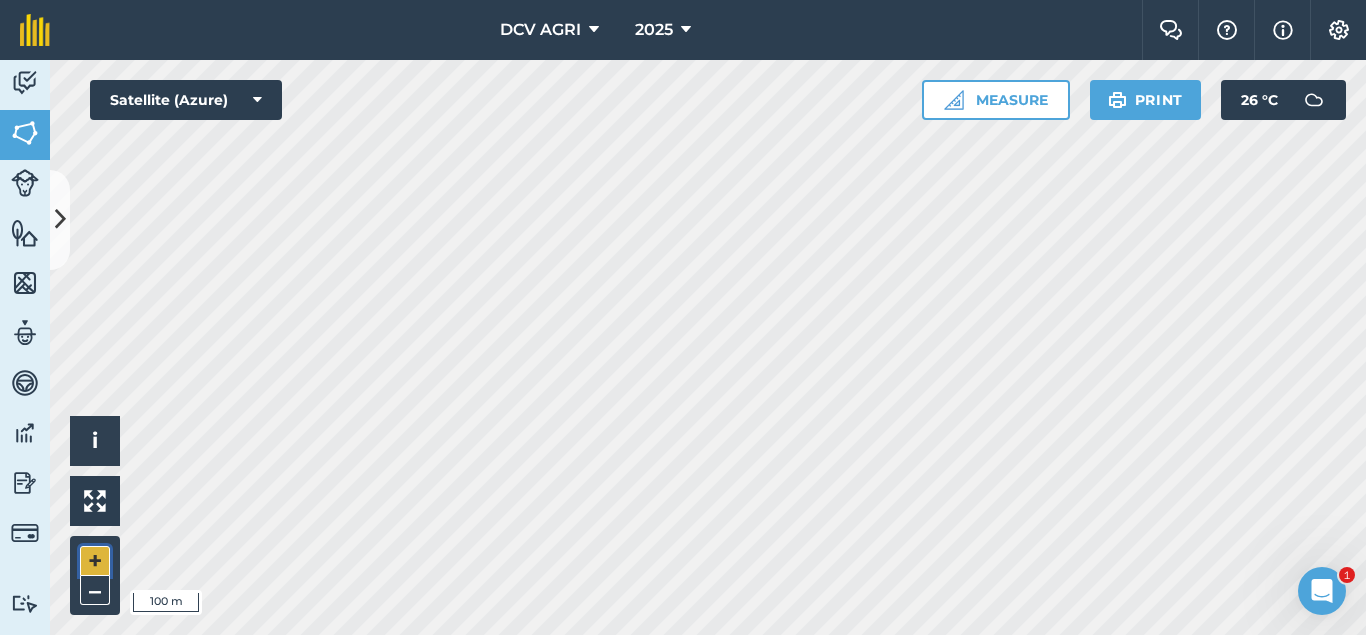 click on "+" at bounding box center [95, 561] 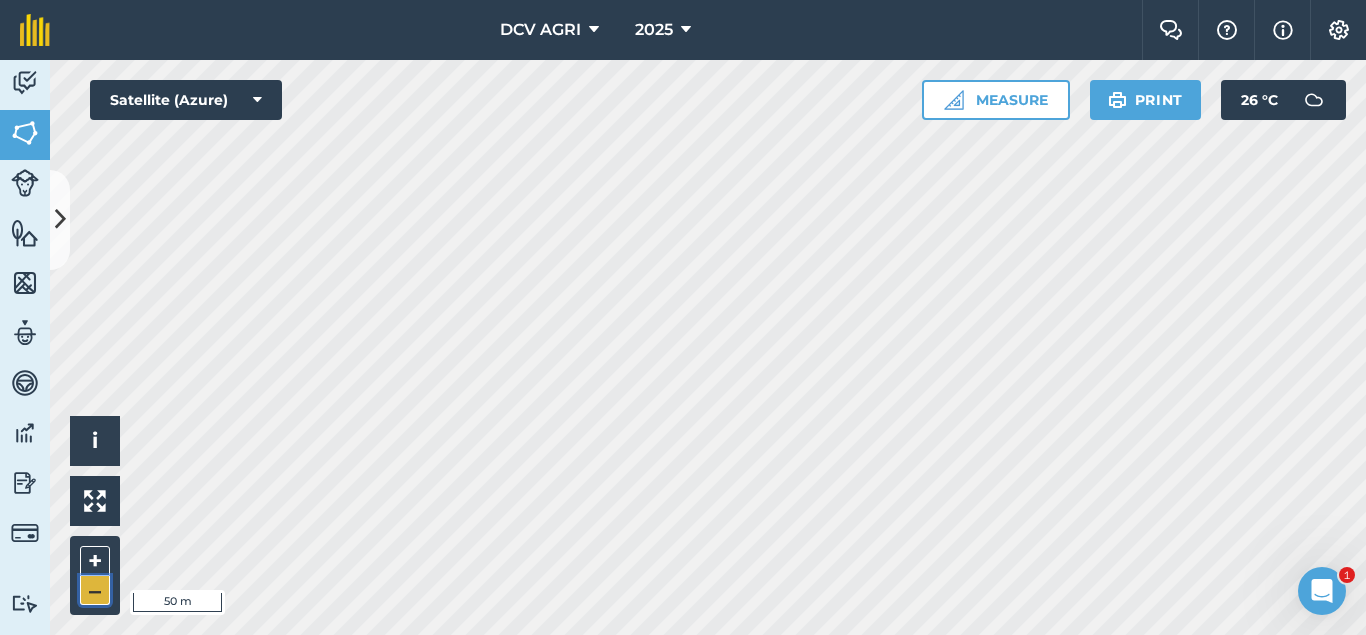 click on "–" at bounding box center (95, 590) 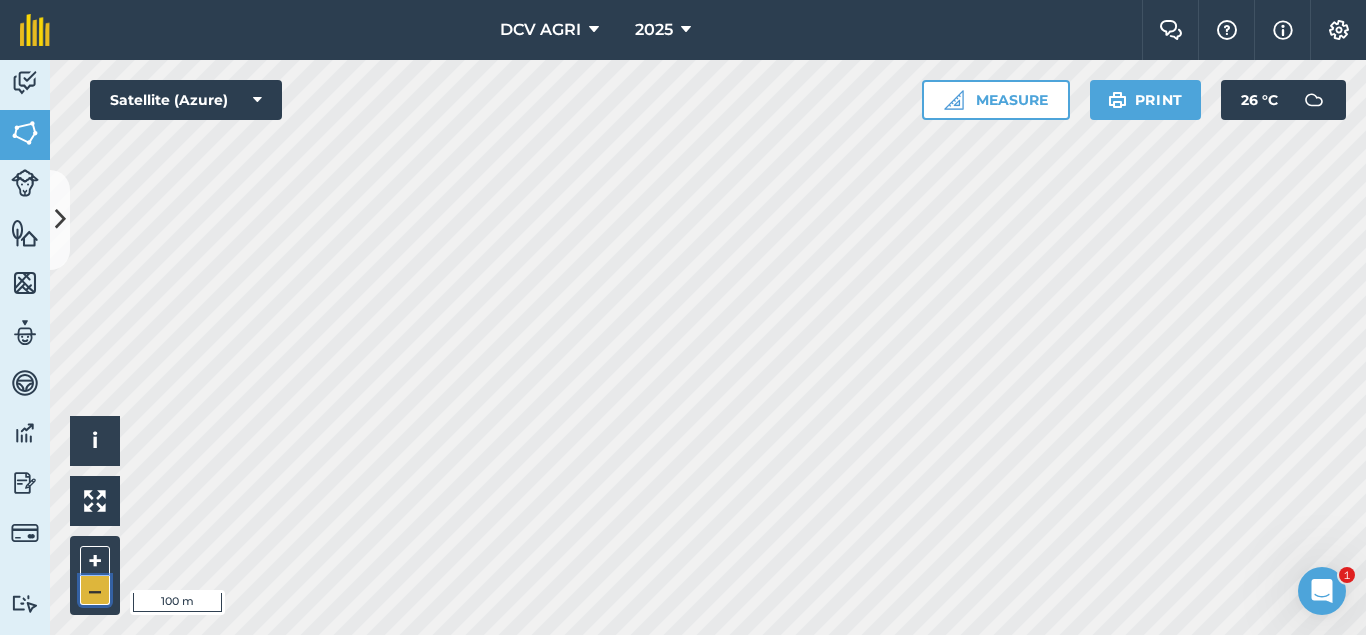 click on "–" at bounding box center [95, 590] 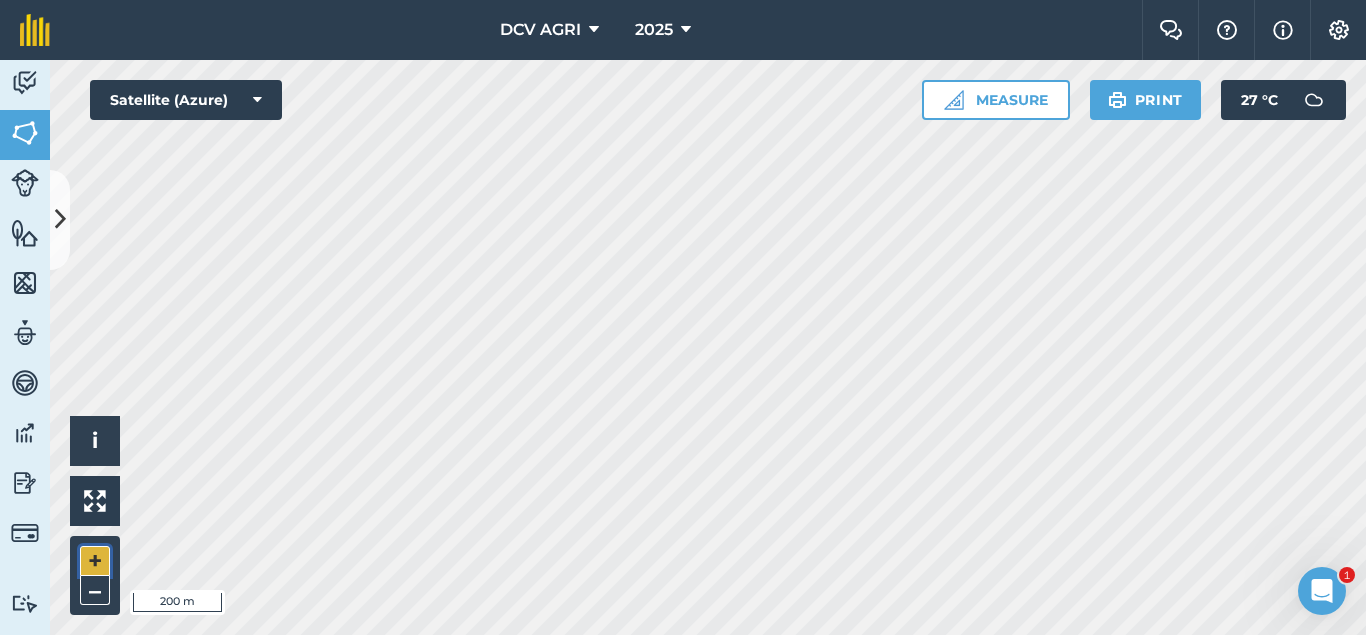 click on "+" at bounding box center [95, 561] 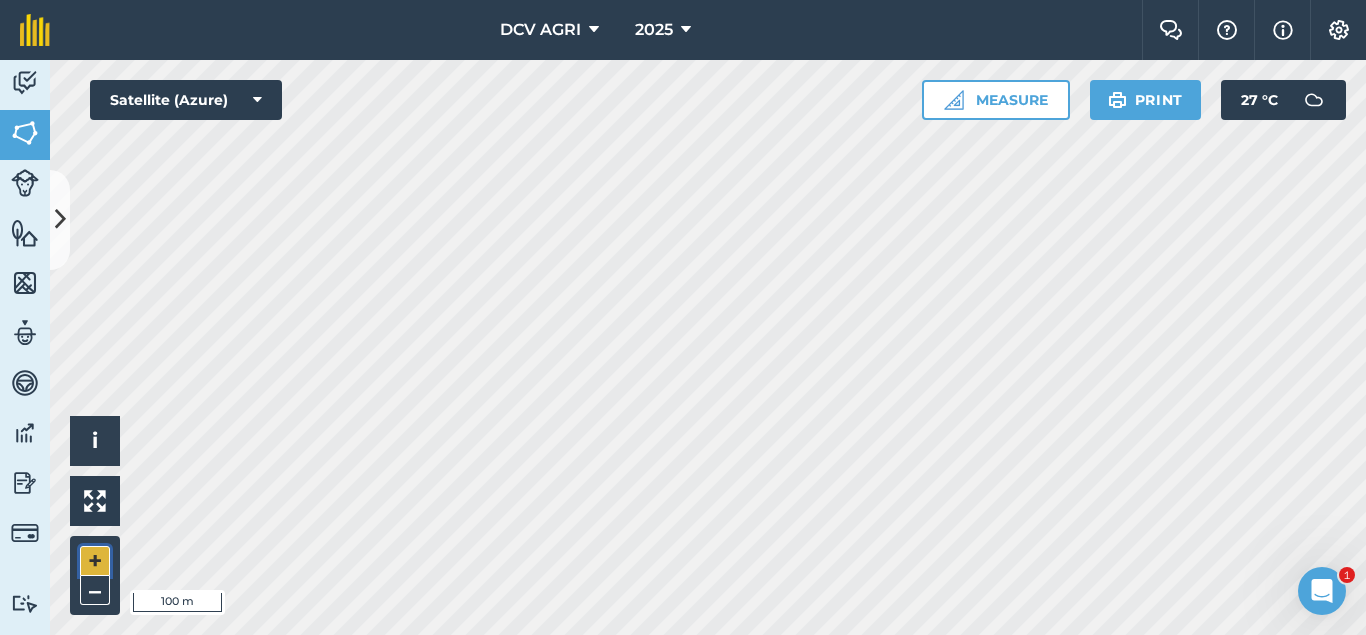 click on "+" at bounding box center (95, 561) 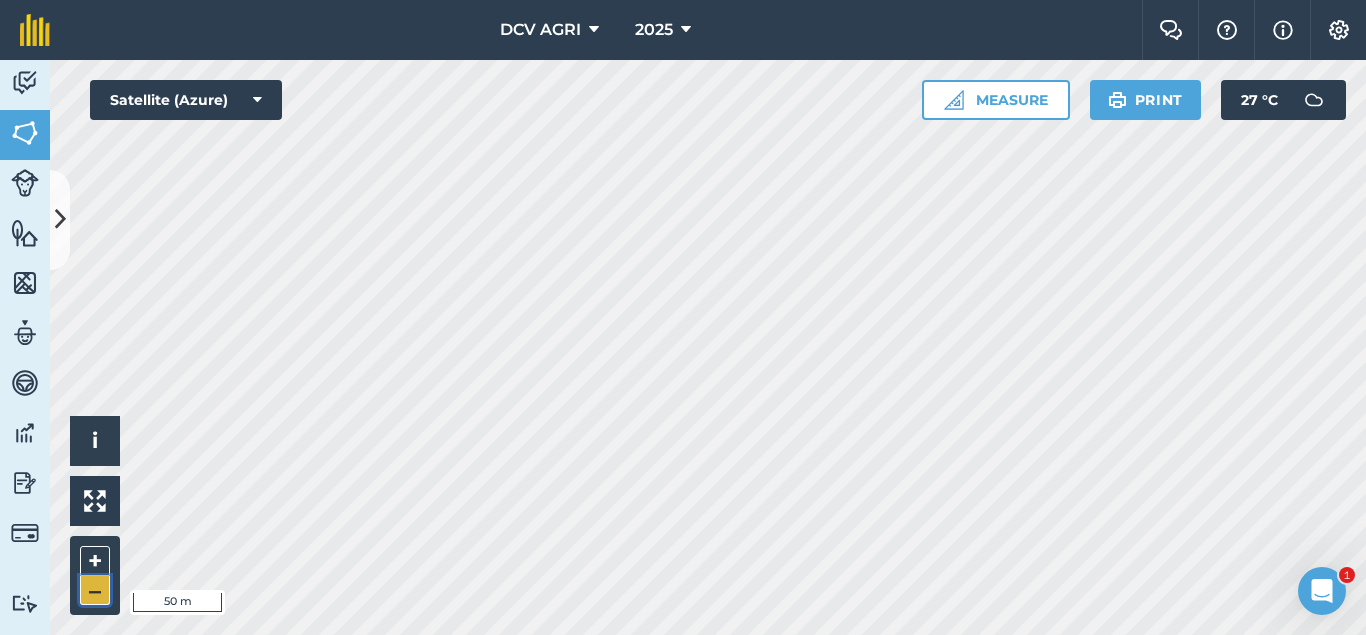 click on "–" at bounding box center (95, 590) 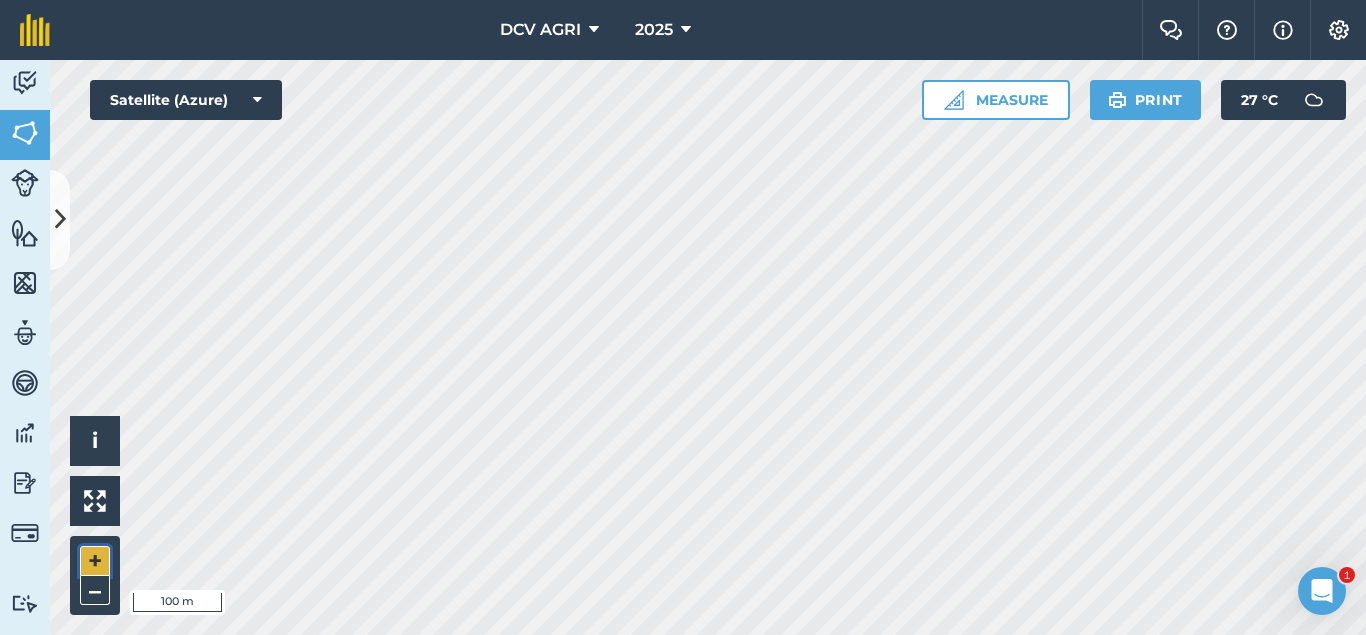 click on "+" at bounding box center (95, 561) 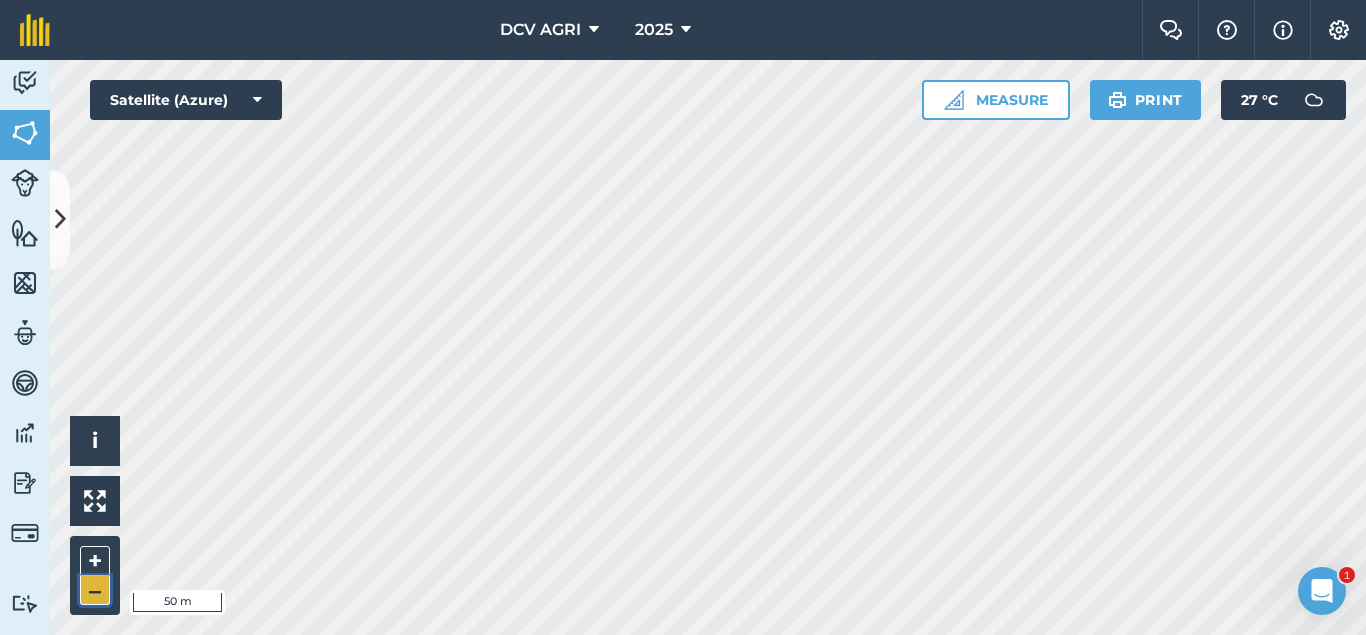 click on "–" at bounding box center [95, 590] 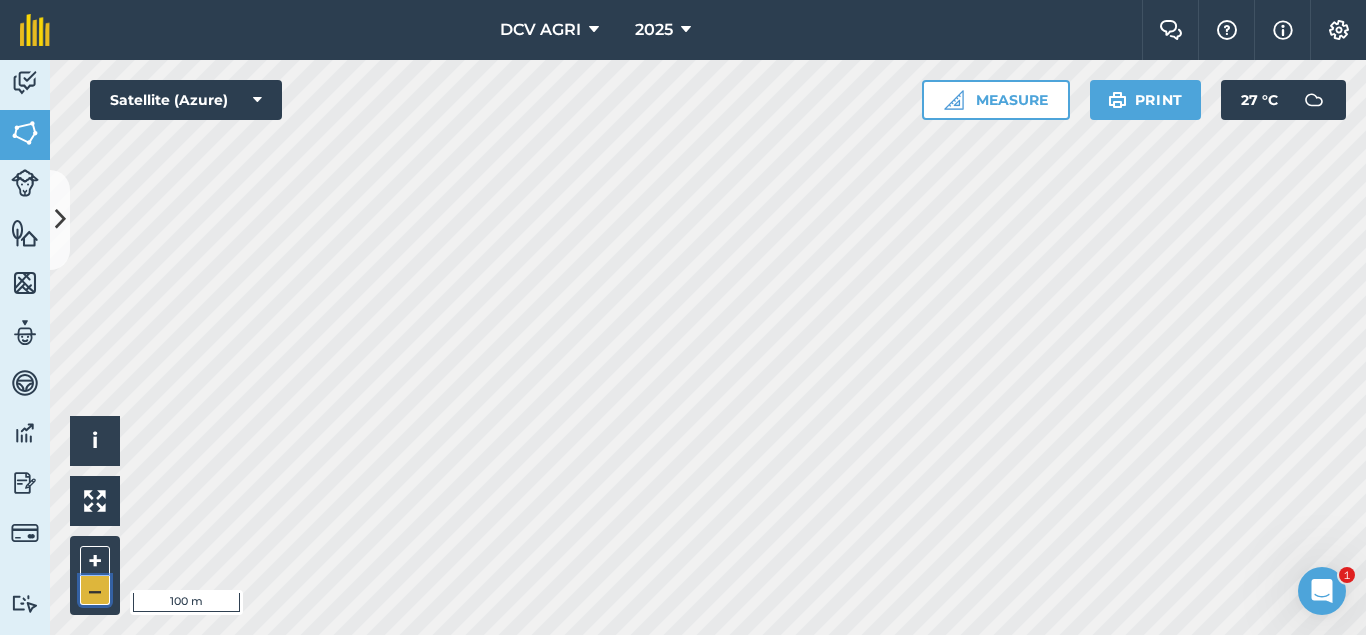 click on "–" at bounding box center [95, 590] 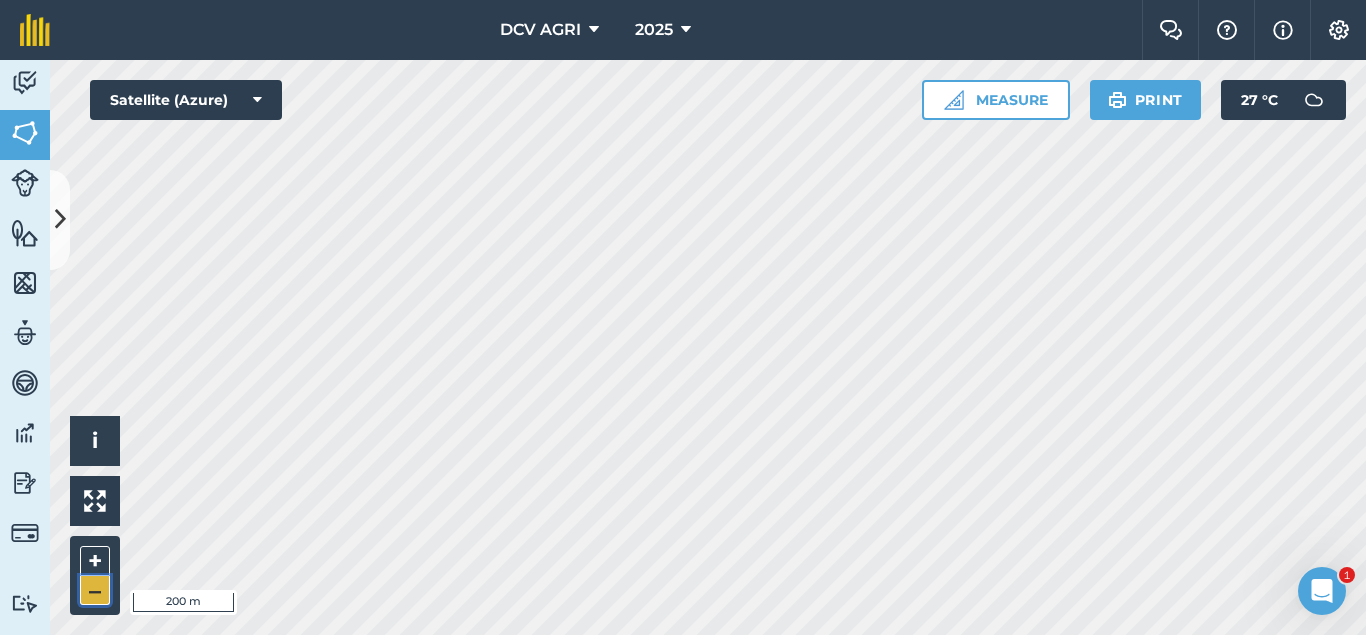 click on "–" at bounding box center (95, 590) 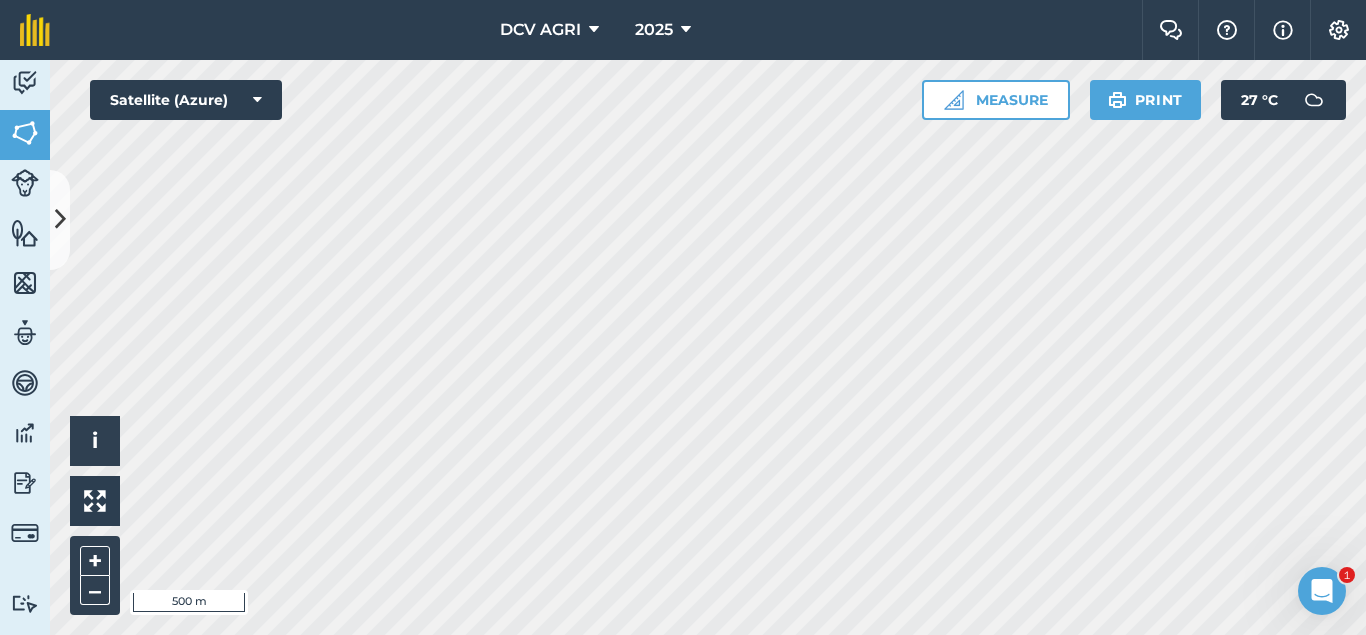 click on "DCV AGRI 2025 Farm Chat Help Info Settings DCV AGRI  -  2025 Reproduced with the permission of  Microsoft Printed on  [DATE] Field usages No usage set 011 HILUCTUGAN 012 KANAWAGAN 013 [GEOGRAPHIC_DATA] 014 POBLACION 021 ESTRERA 022 SAGKA 023 [GEOGRAPHIC_DATA]-O 024 [GEOGRAPHIC_DATA] 031 [GEOGRAPHIC_DATA] 032 [GEOGRAPHIC_DATA] 033 AGUITING 034 CANUCHI 041 MATICA-A 042 KADAUHAN 051 CAGBUHANGIN 052 CATAYUM 061 BAILAN 062 [GEOGRAPHIC_DATA][PERSON_NAME] 063 TIPIK 064 CATMON 065 SABANG BA-O 066 [PERSON_NAME] 070 [PERSON_NAME] 071 COLISAO 081 DONGHOL 083 SUMANGA 084 PATAG 090 IPIL BILLET - FEB BILLET - JAN CAPAHI CUTBACKED END OF CONTRACT H0- POOR STAND H0-FOR LOADING H0-HARVEST COMPLETED H0-HARVESTED PARTIAL H0-PLOW OUT H0-PLOWED H1-JAN H10-OCT H11-NOV H12-DEC H2-FEB H3-MAR H4-APR H5-MAY H6-JUN H7-[DATE] H8-AUG H9-SEPT H9-SEPT MANUAL - FEB MANUAL - JAN NO FLY ZONE NOT ACCESSIBLE Other Other PLANT CANE PROJECTED NURSERY R1 R10 R2 R3 R4 R5 R6 SUGARCANE TPH 30 TPH 40 TPH 50 TPH 60 TPH 70 TPH 80 V 01-105 V 02-247 V 03-171 V 07-195 V 07-66 V 08-57 V 1683 / 07-66 V 2002-0359 V 2003-1895 V 84-524" at bounding box center (683, 317) 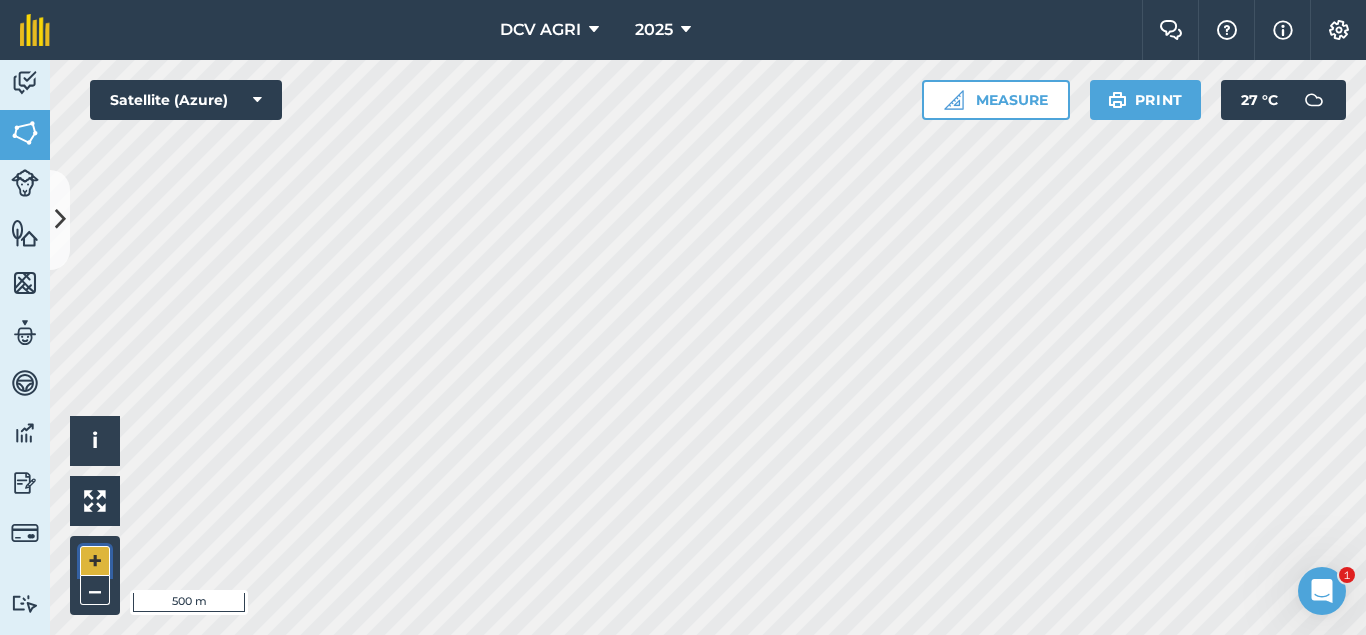 click on "+" at bounding box center (95, 561) 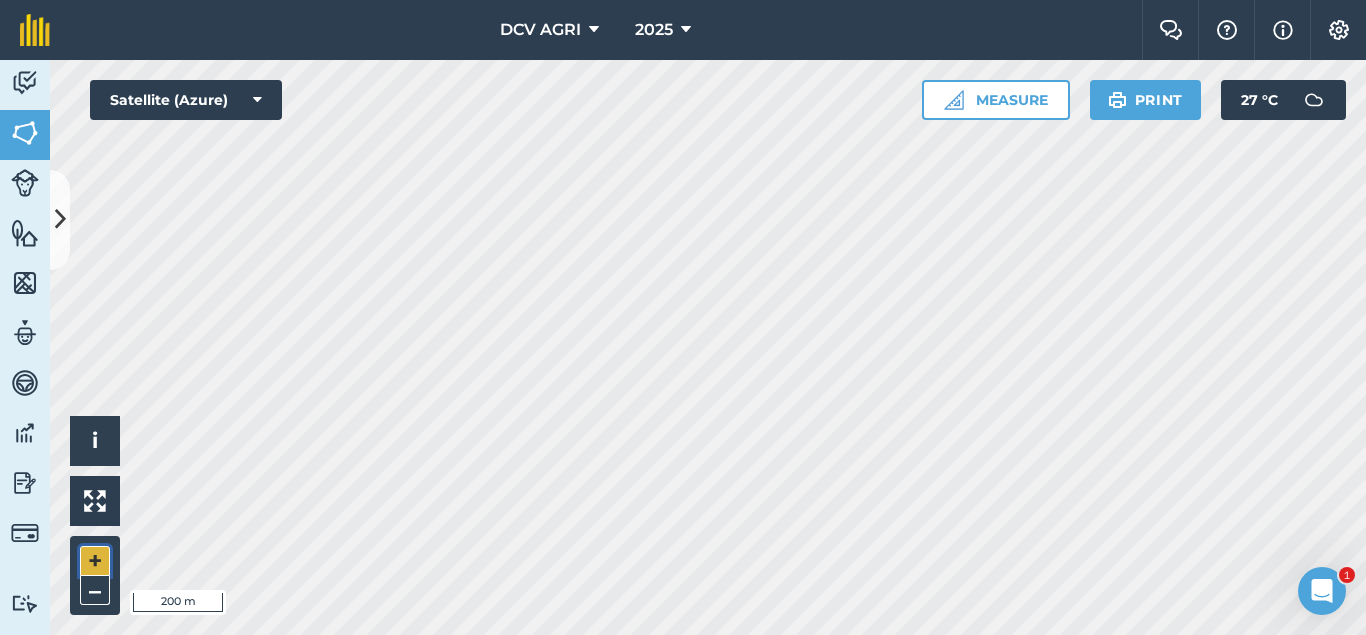 click on "+" at bounding box center (95, 561) 